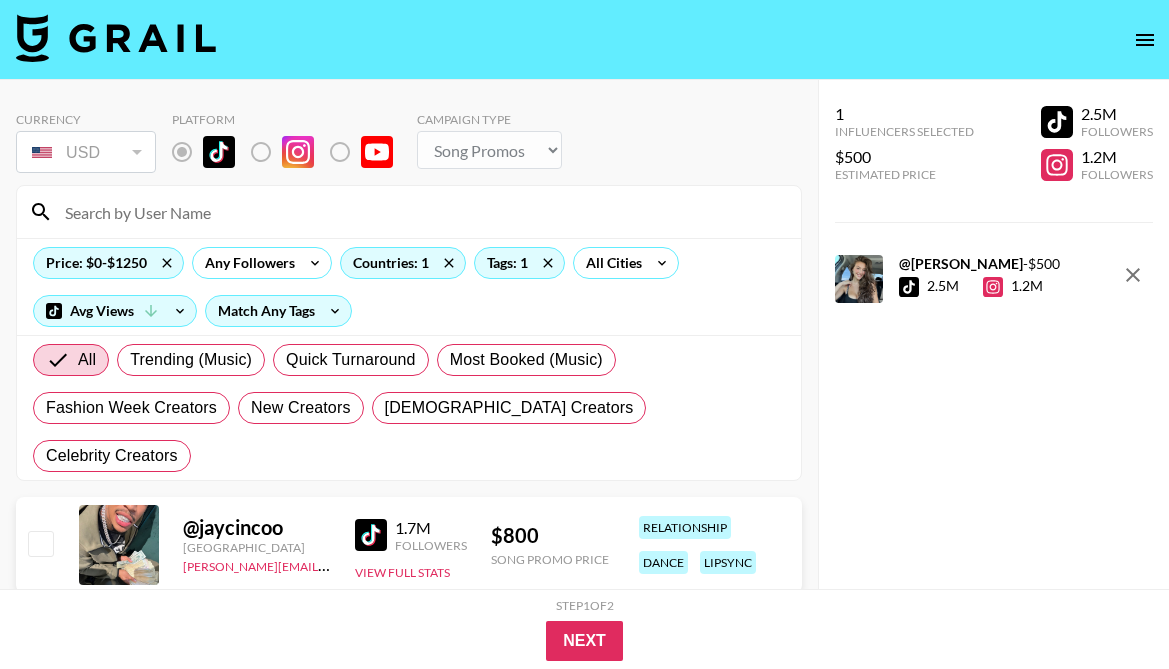 select on "Song" 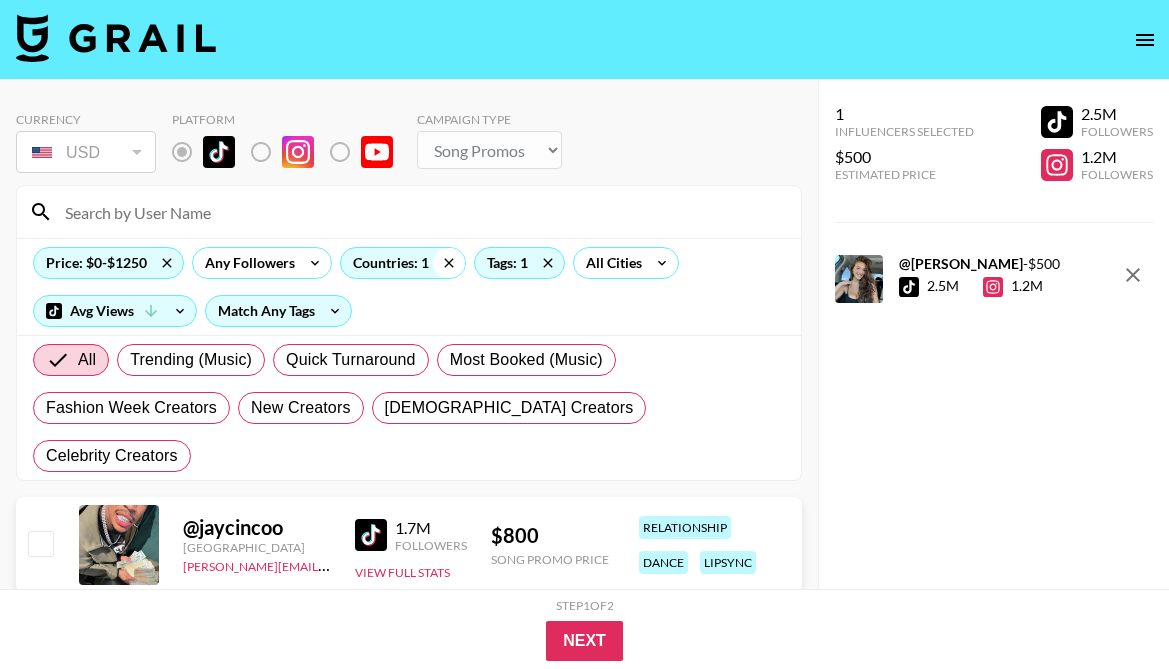 click 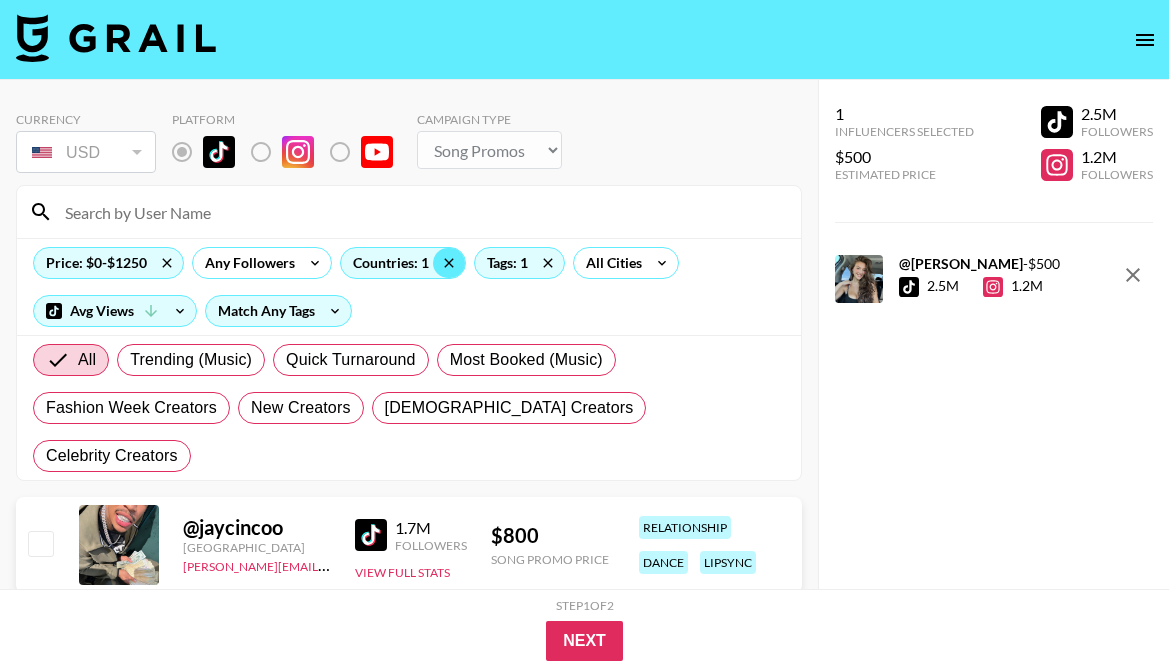 click 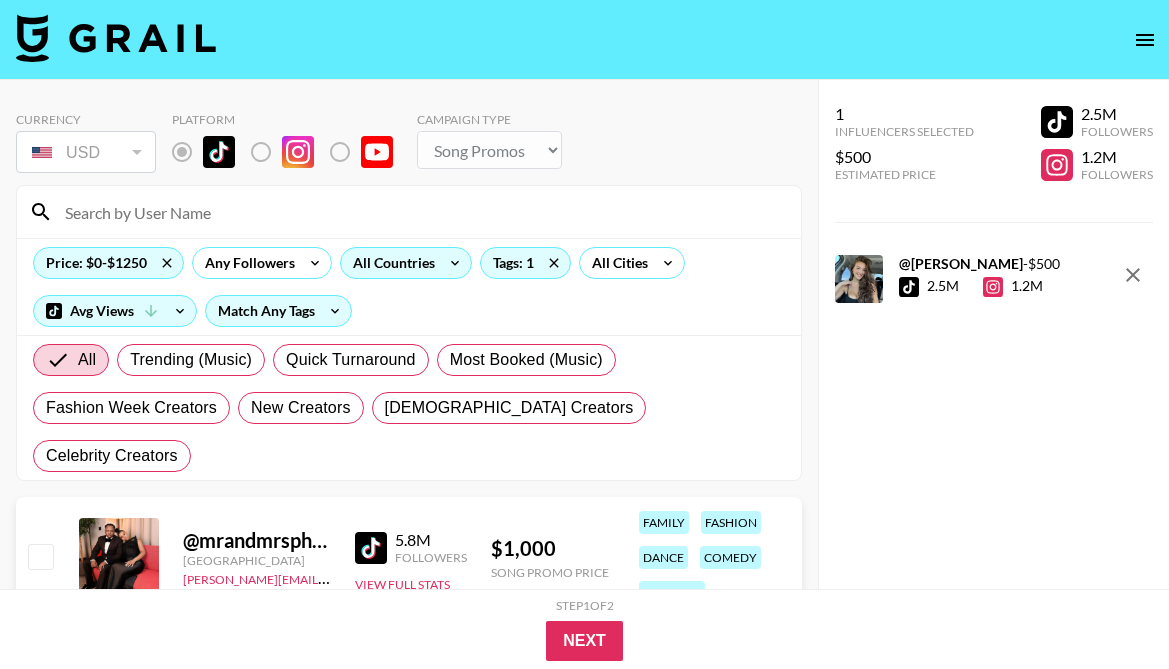 click at bounding box center [421, 212] 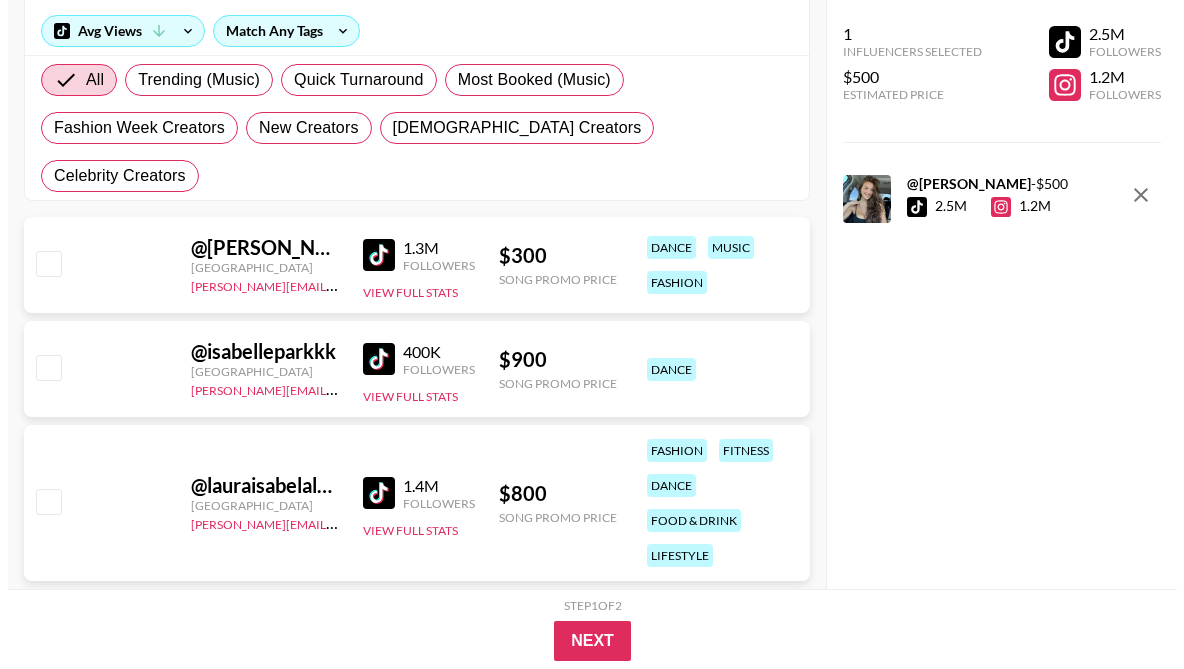 scroll, scrollTop: 0, scrollLeft: 0, axis: both 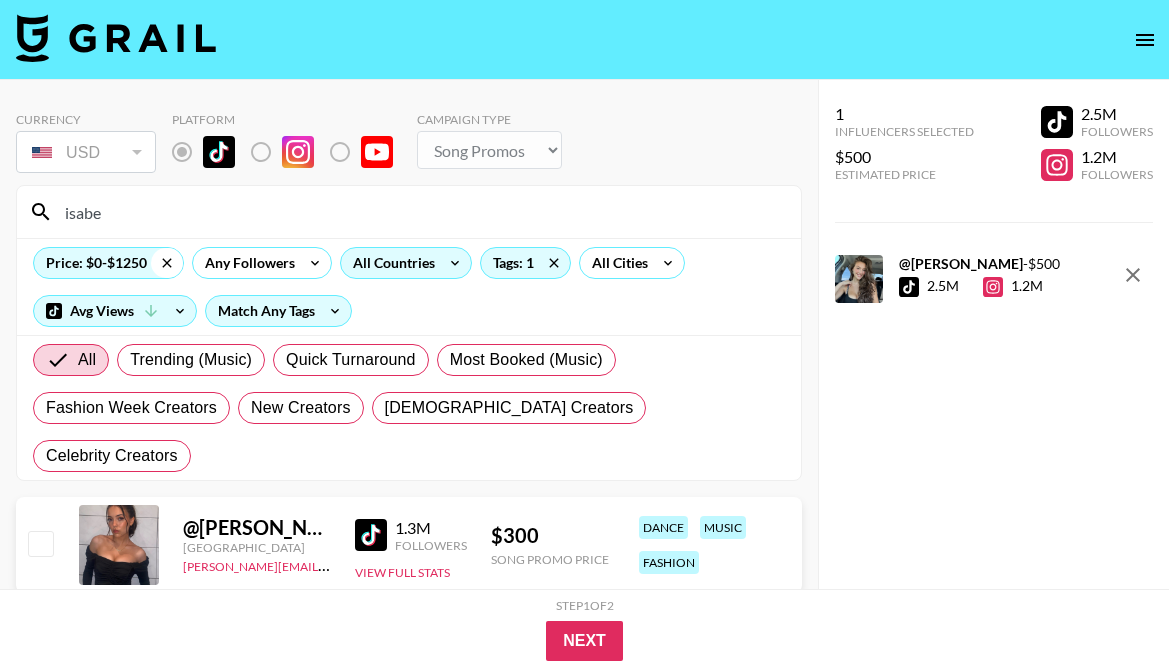 type on "isabe" 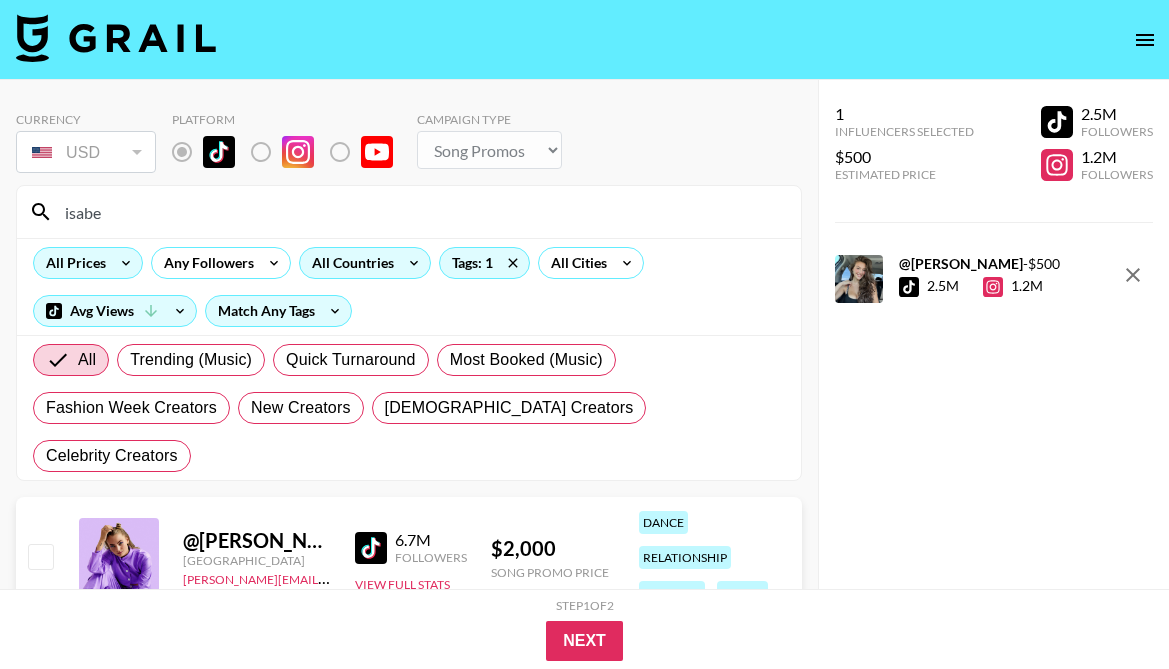 drag, startPoint x: 119, startPoint y: 215, endPoint x: 36, endPoint y: 211, distance: 83.09633 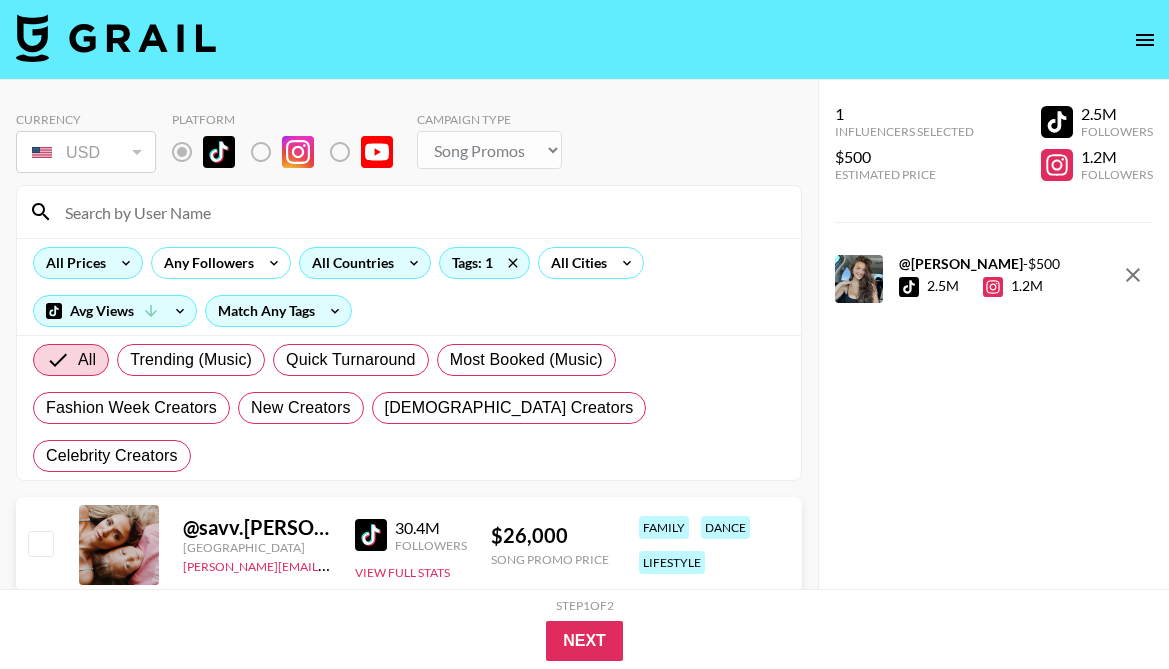 type 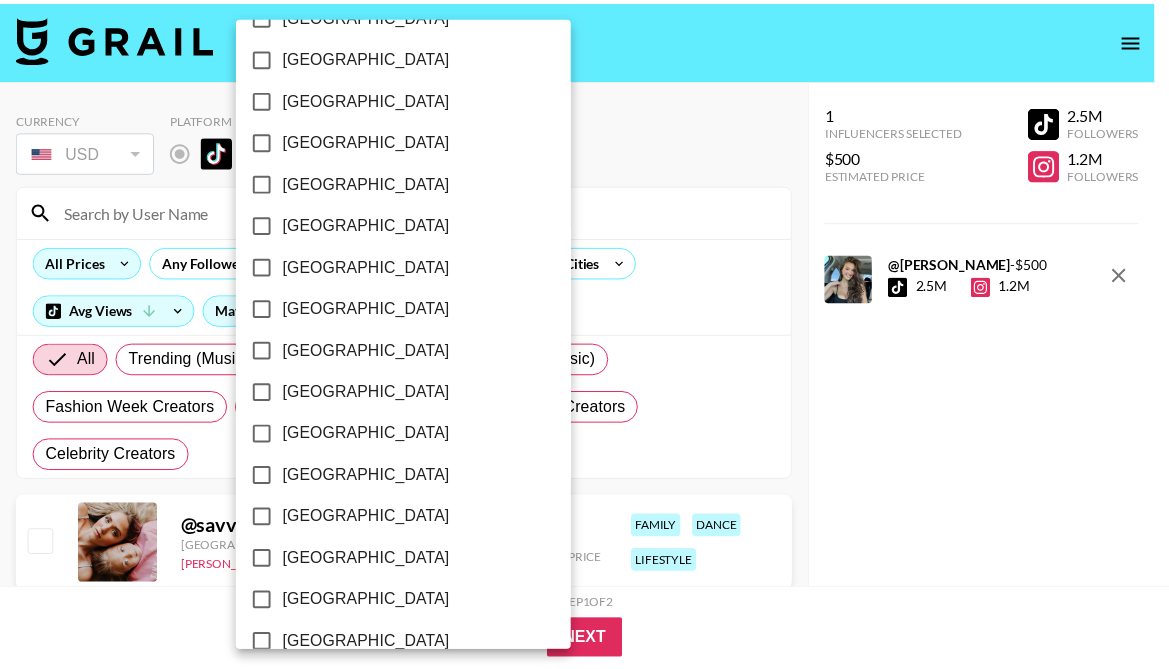 scroll, scrollTop: 1663, scrollLeft: 0, axis: vertical 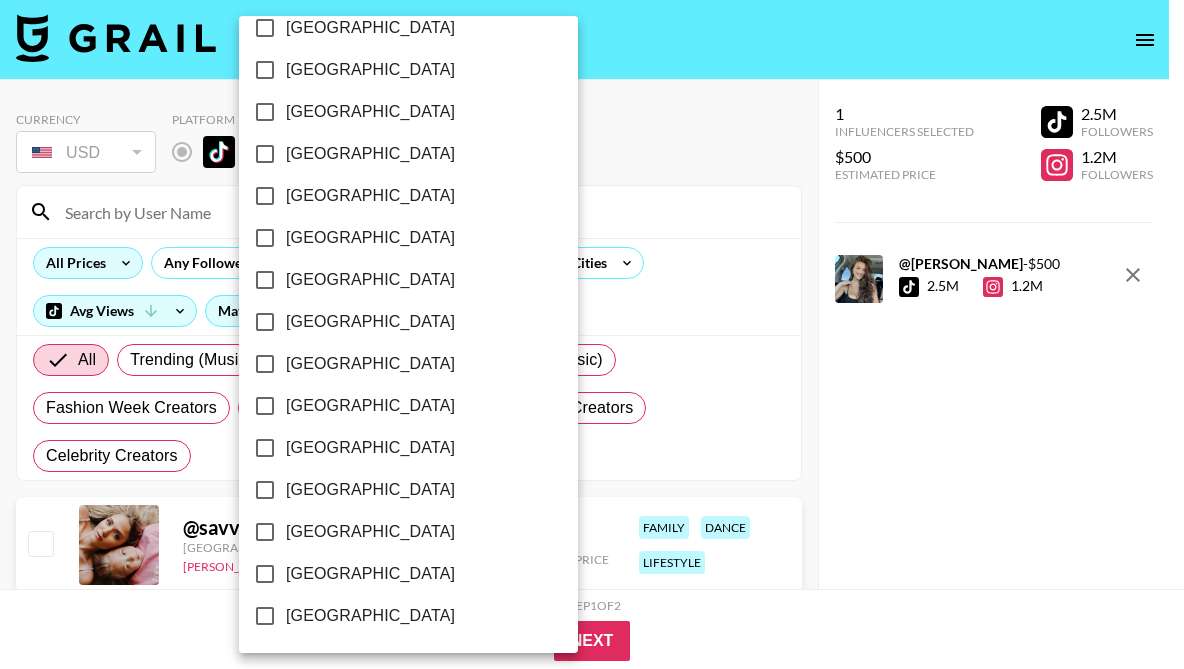 click on "[GEOGRAPHIC_DATA]" at bounding box center [370, 574] 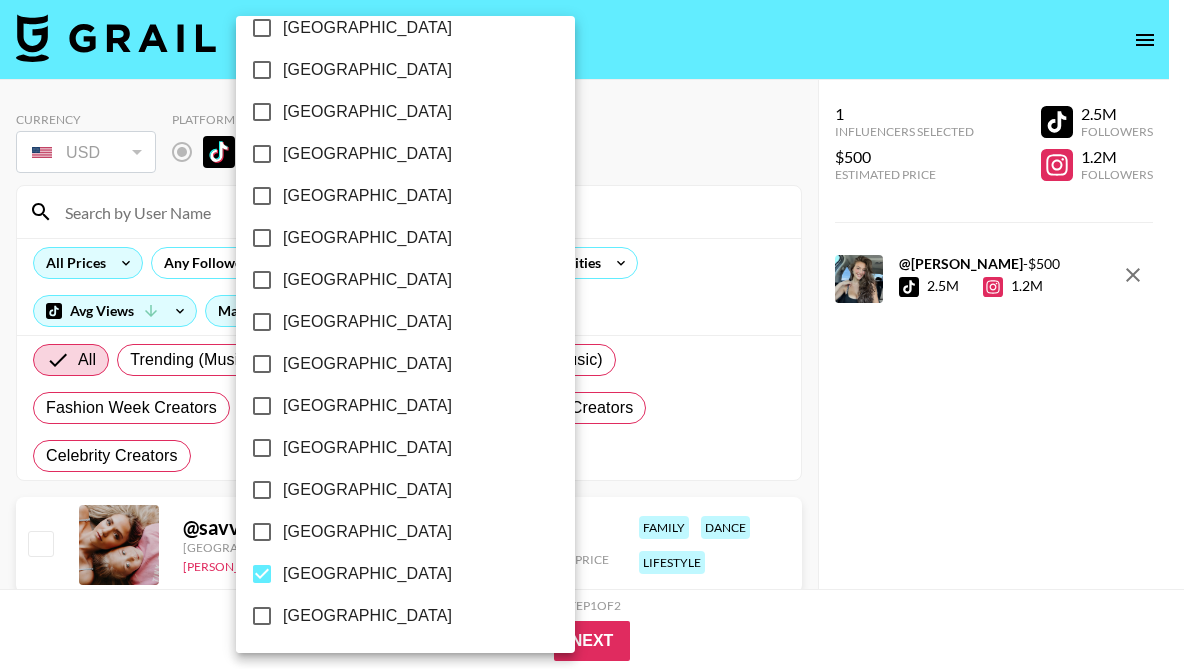 click at bounding box center [592, 334] 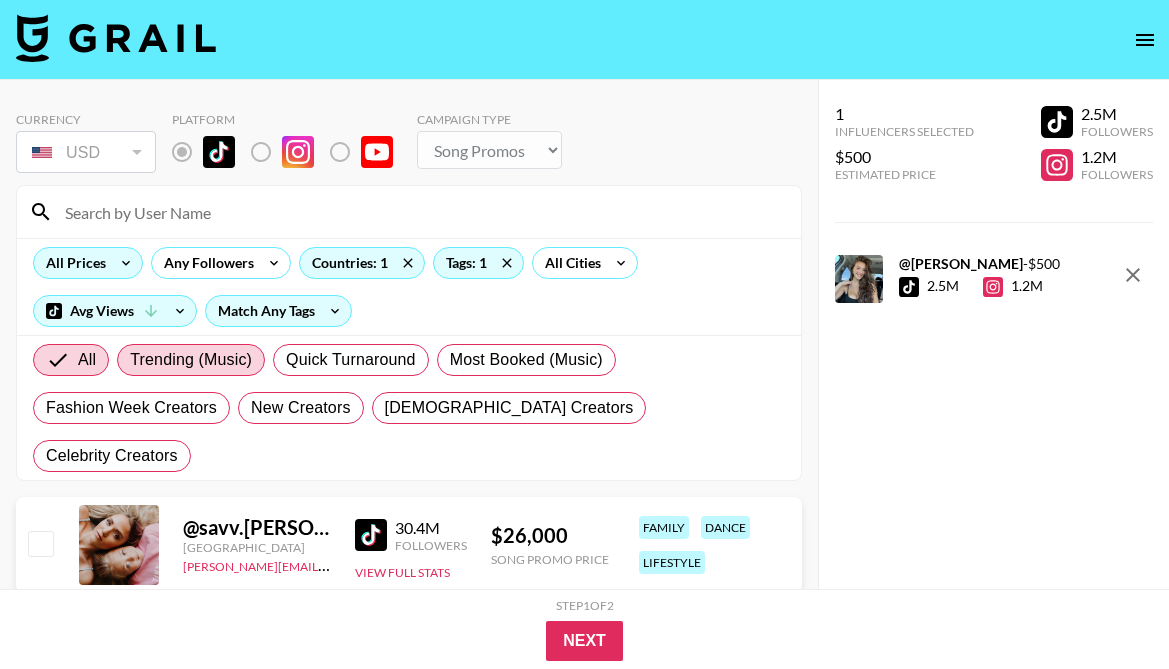 click on "Trending (Music)" at bounding box center [191, 360] 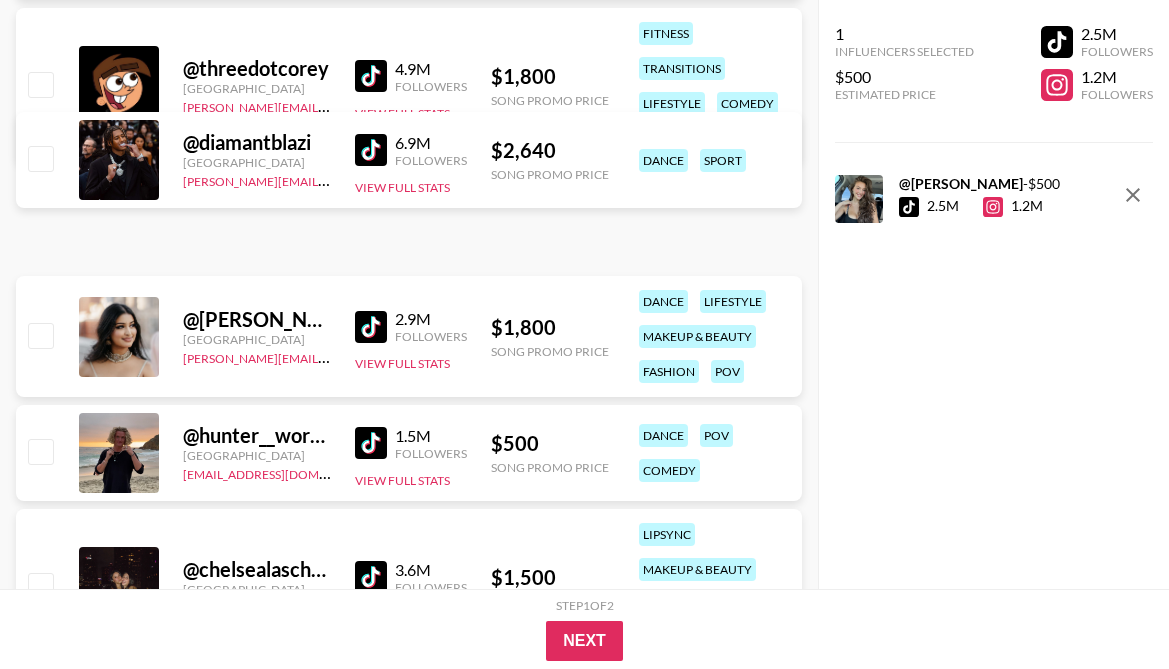 scroll, scrollTop: 1102, scrollLeft: 0, axis: vertical 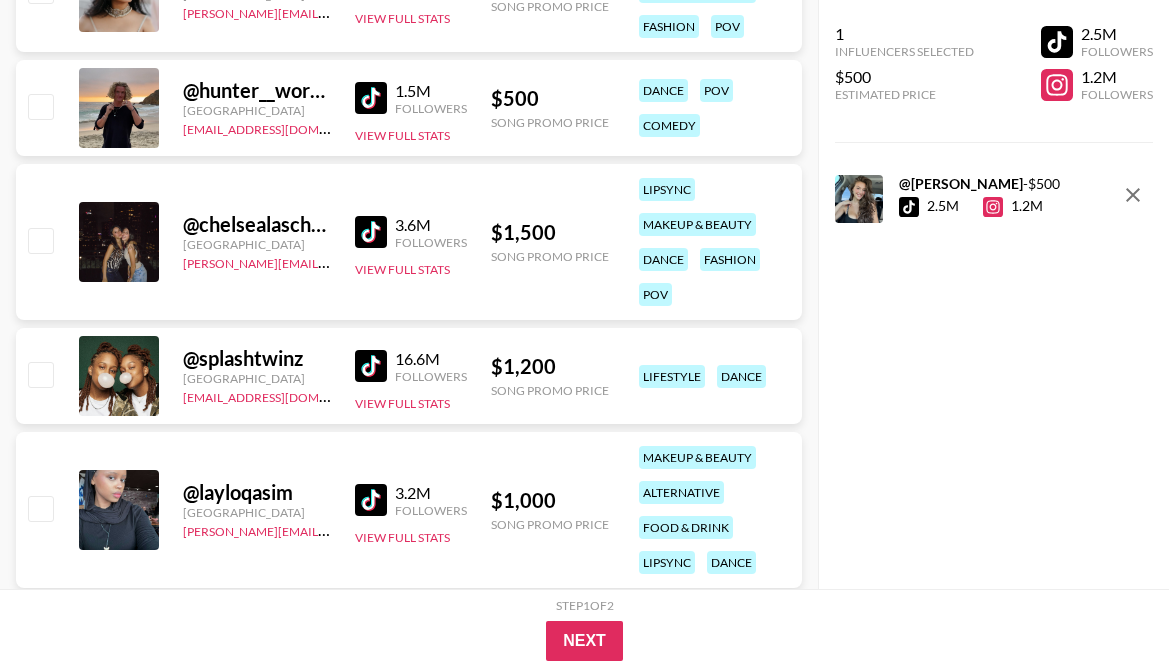 click at bounding box center (371, 232) 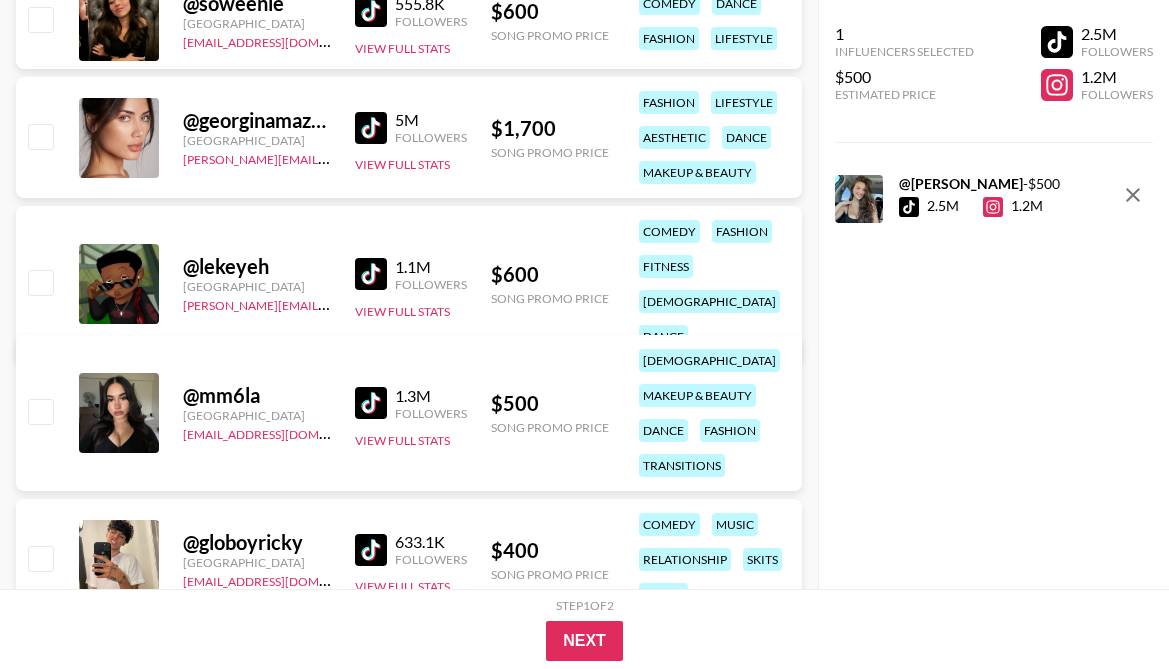 scroll, scrollTop: 1939, scrollLeft: 0, axis: vertical 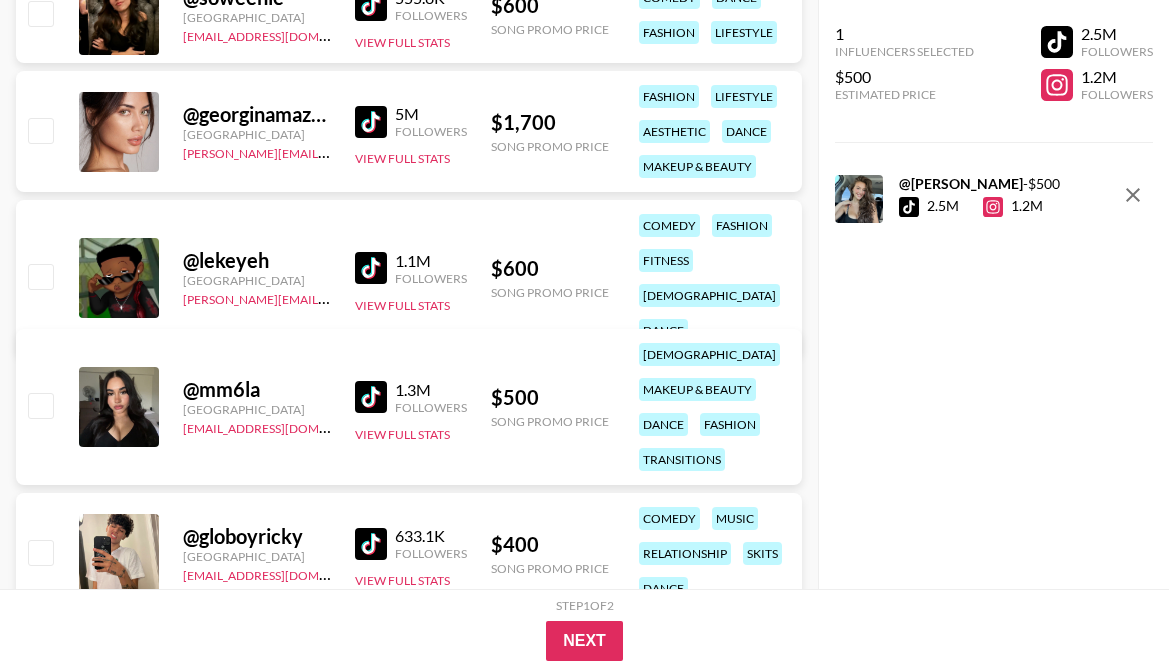 click at bounding box center (371, 268) 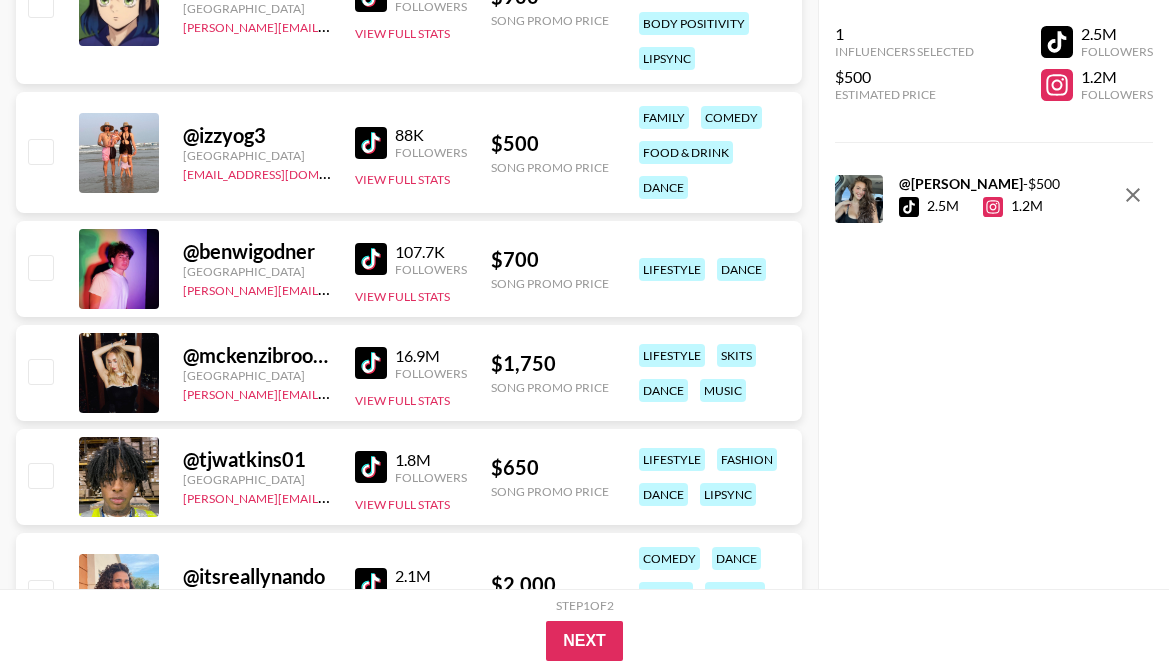 scroll, scrollTop: 3232, scrollLeft: 0, axis: vertical 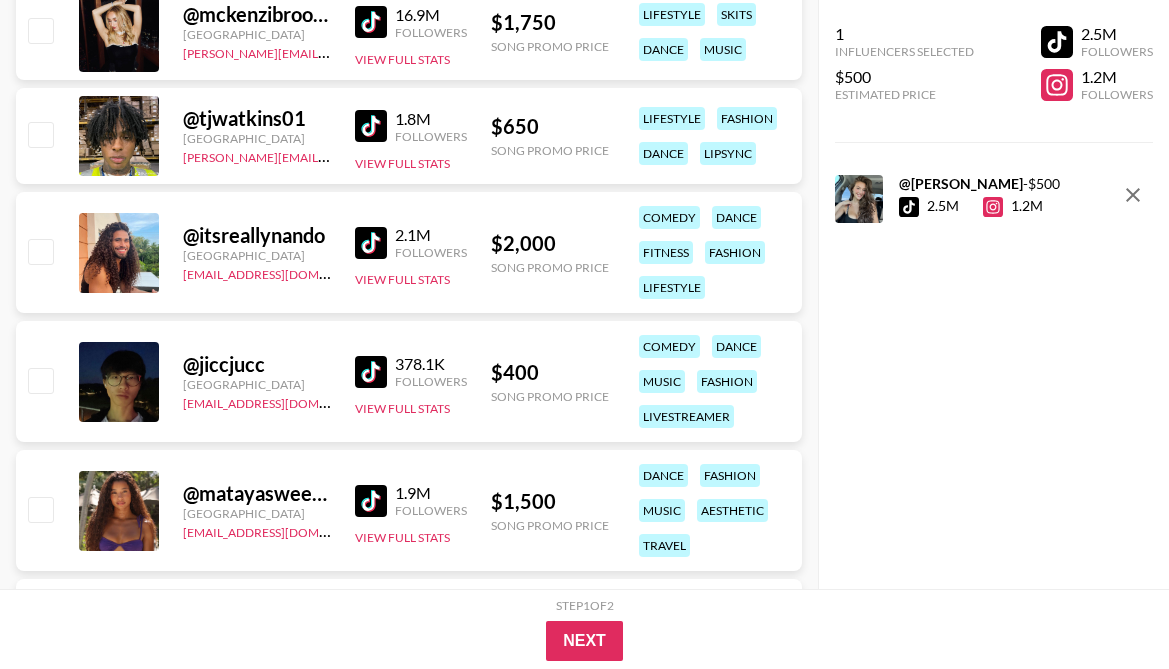 click at bounding box center (371, 243) 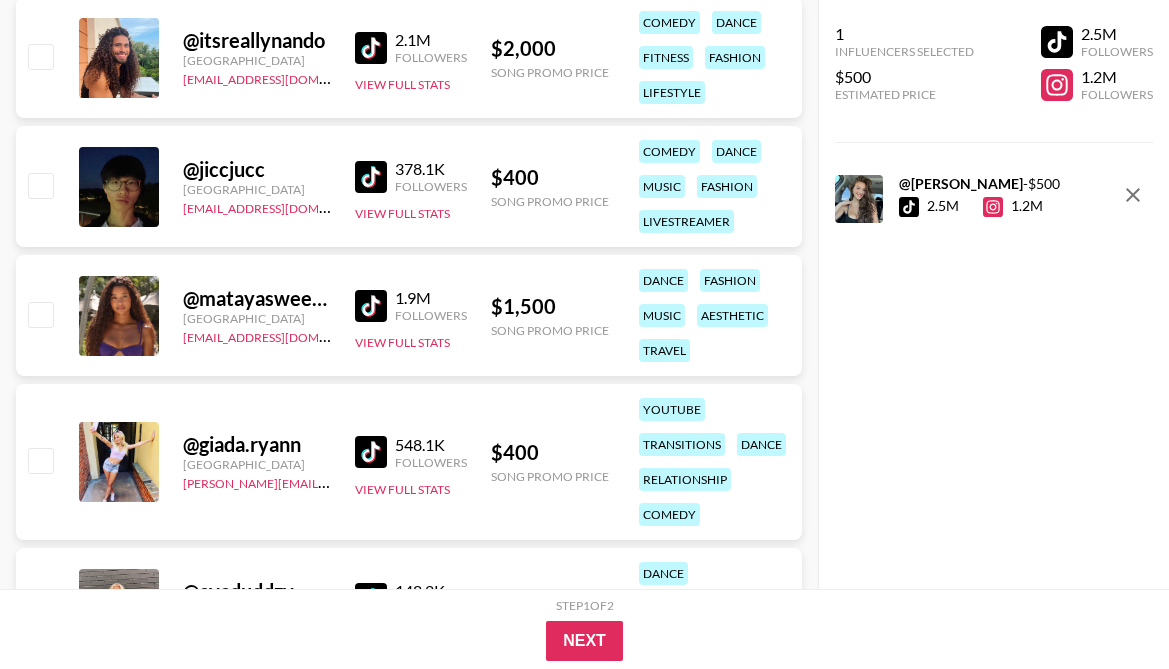 click at bounding box center (371, 306) 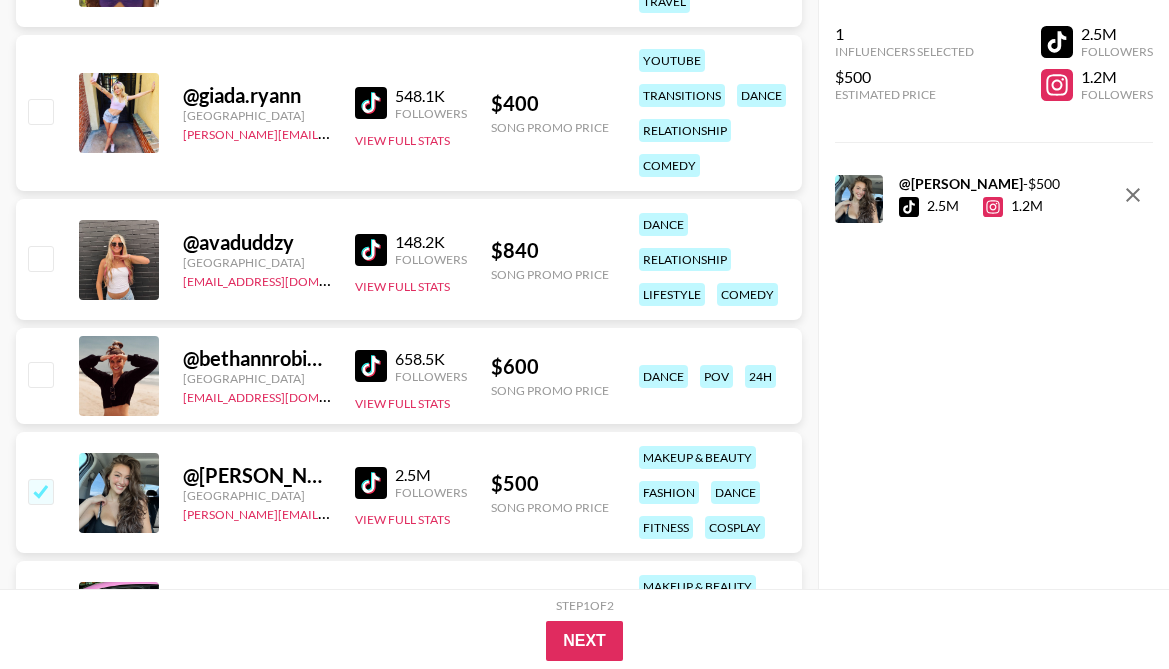 scroll, scrollTop: 3792, scrollLeft: 0, axis: vertical 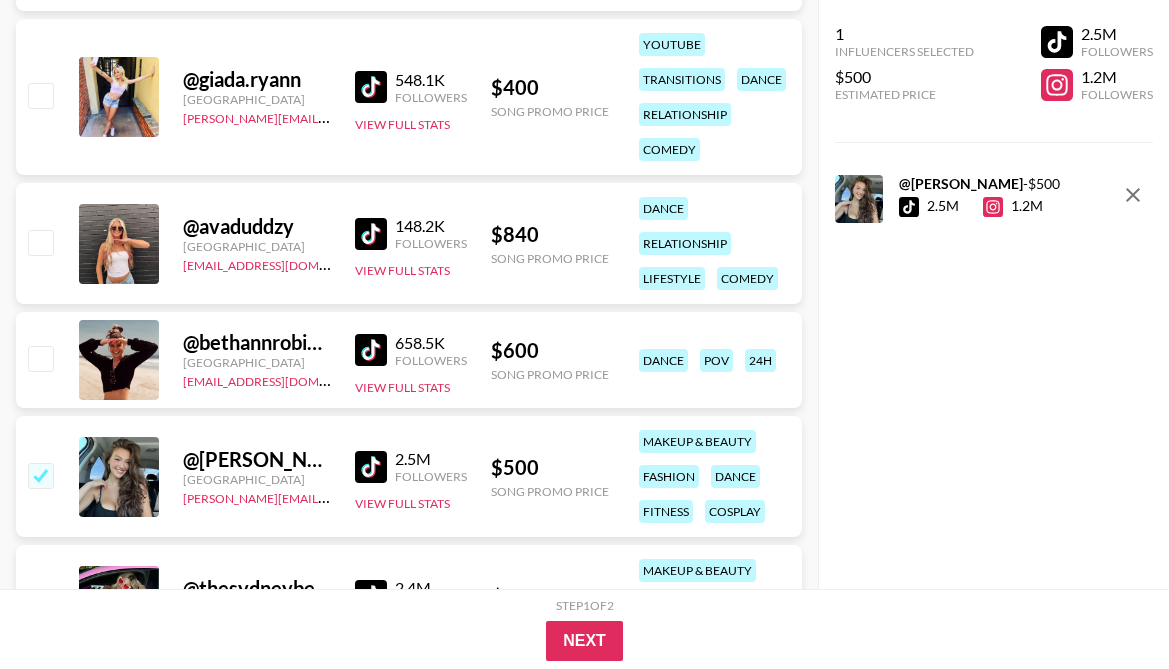 click at bounding box center [371, 234] 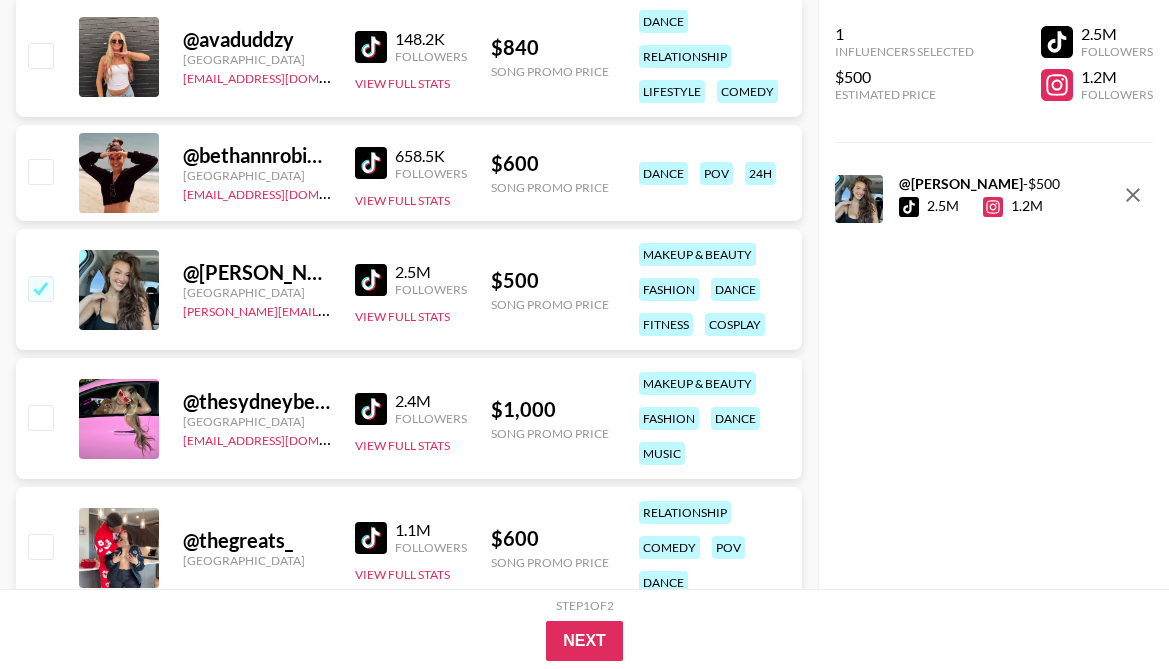 click at bounding box center (371, 409) 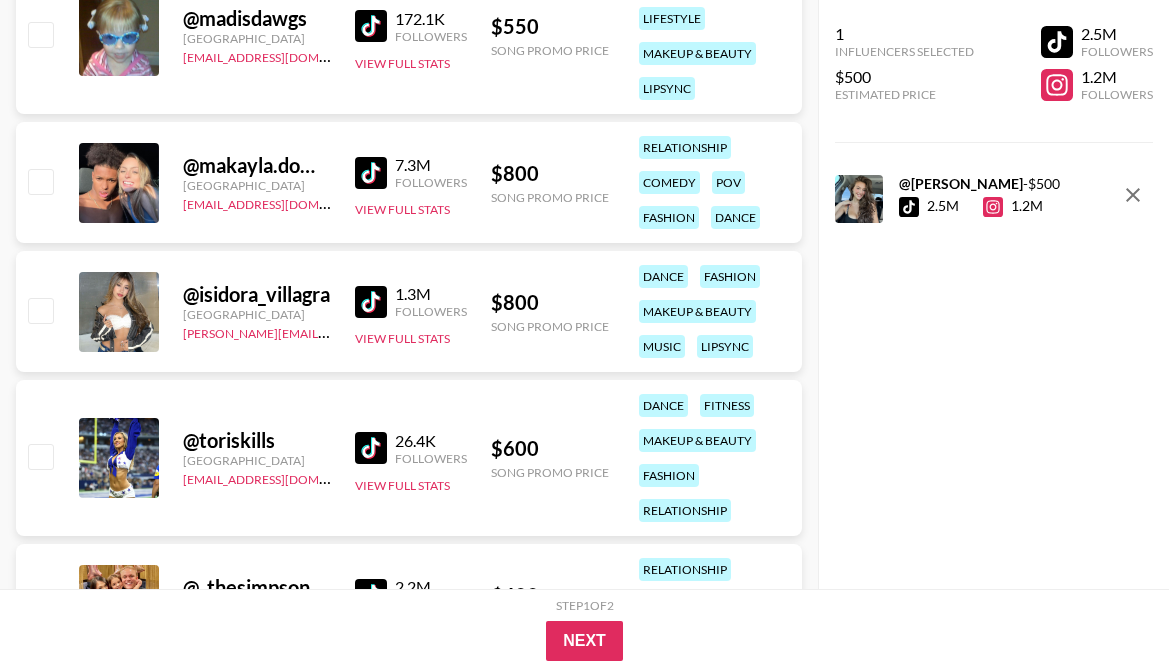 scroll, scrollTop: 5513, scrollLeft: 0, axis: vertical 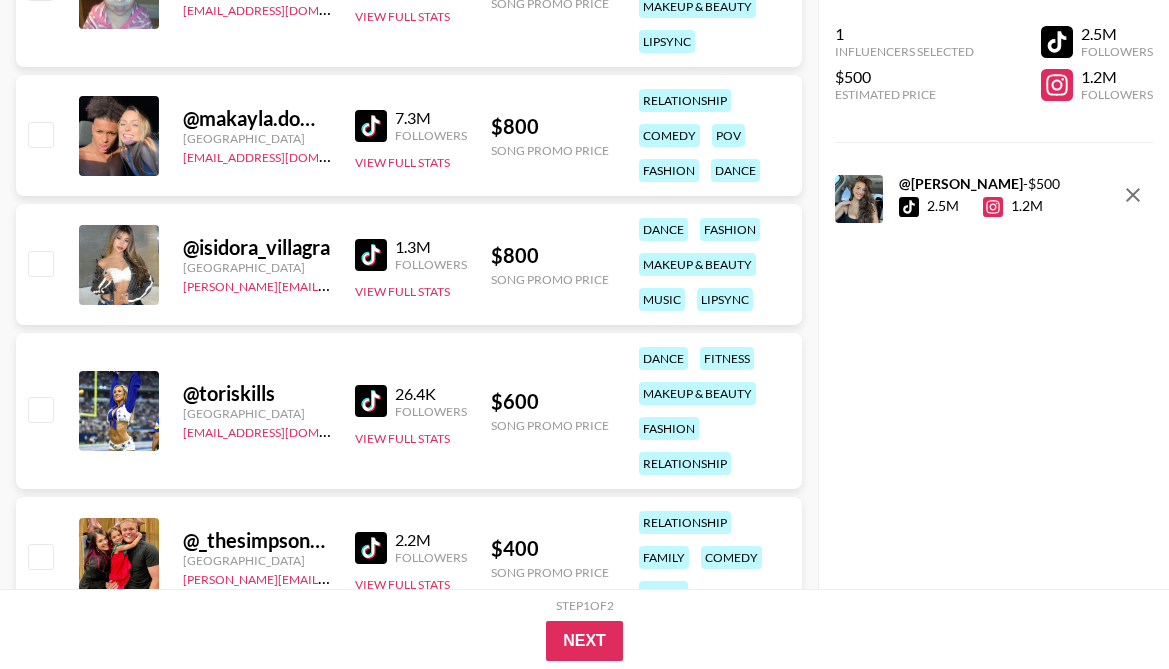 click at bounding box center (371, 401) 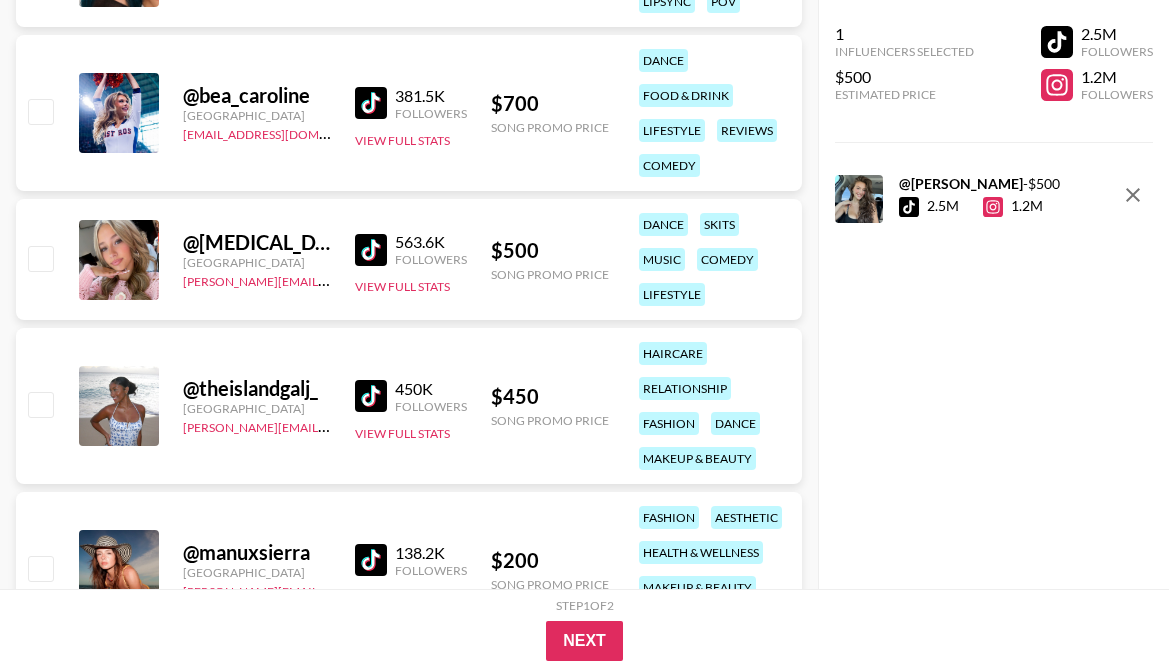scroll, scrollTop: 7194, scrollLeft: 0, axis: vertical 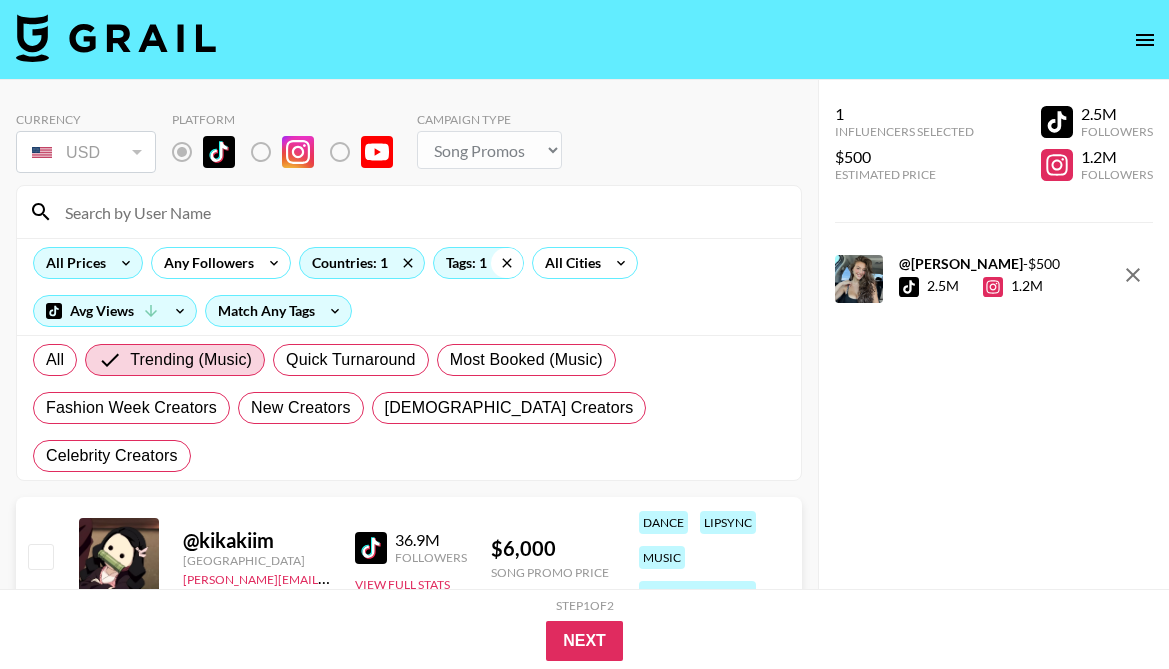 click 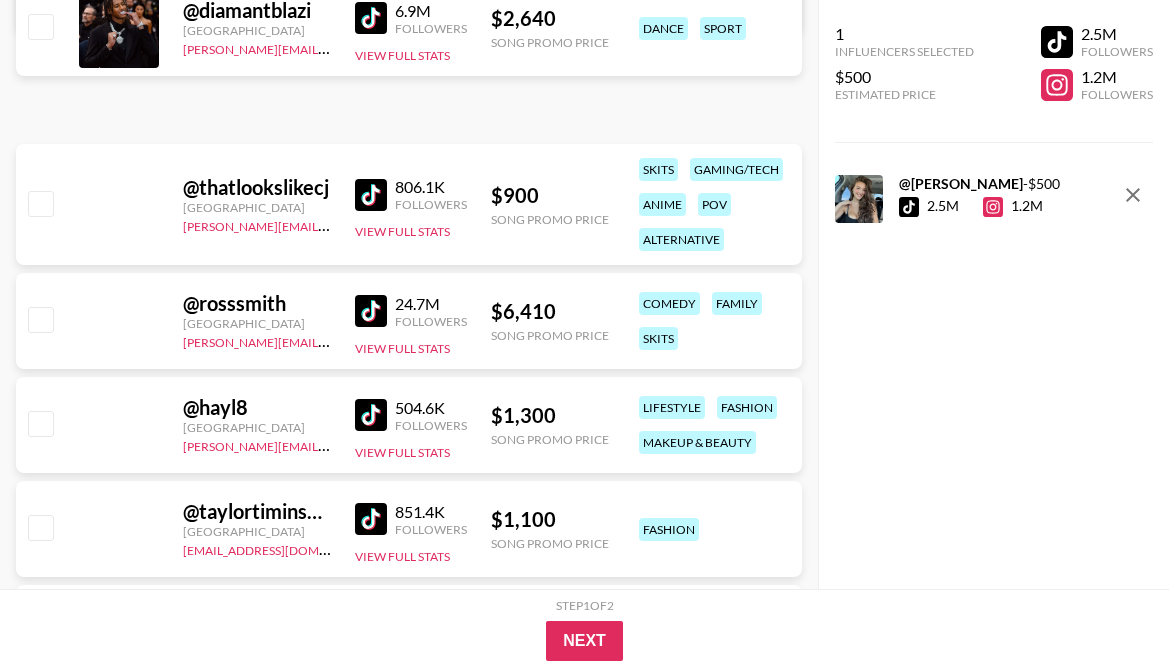 scroll, scrollTop: 1191, scrollLeft: 0, axis: vertical 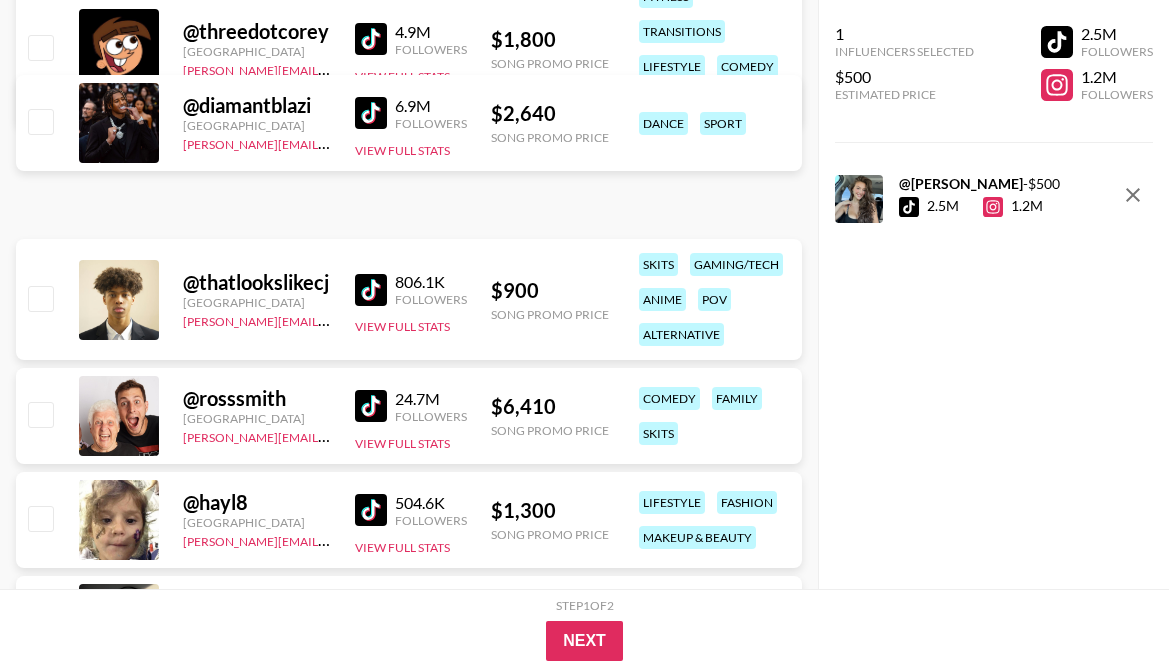 click at bounding box center (371, 406) 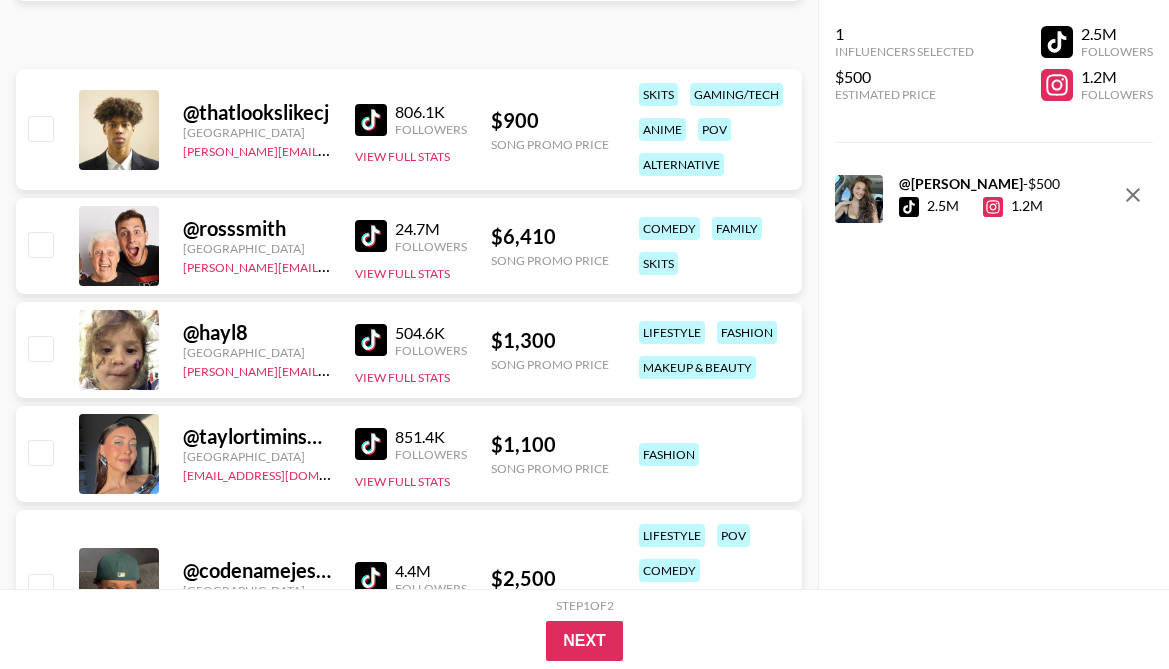 scroll, scrollTop: 1381, scrollLeft: 0, axis: vertical 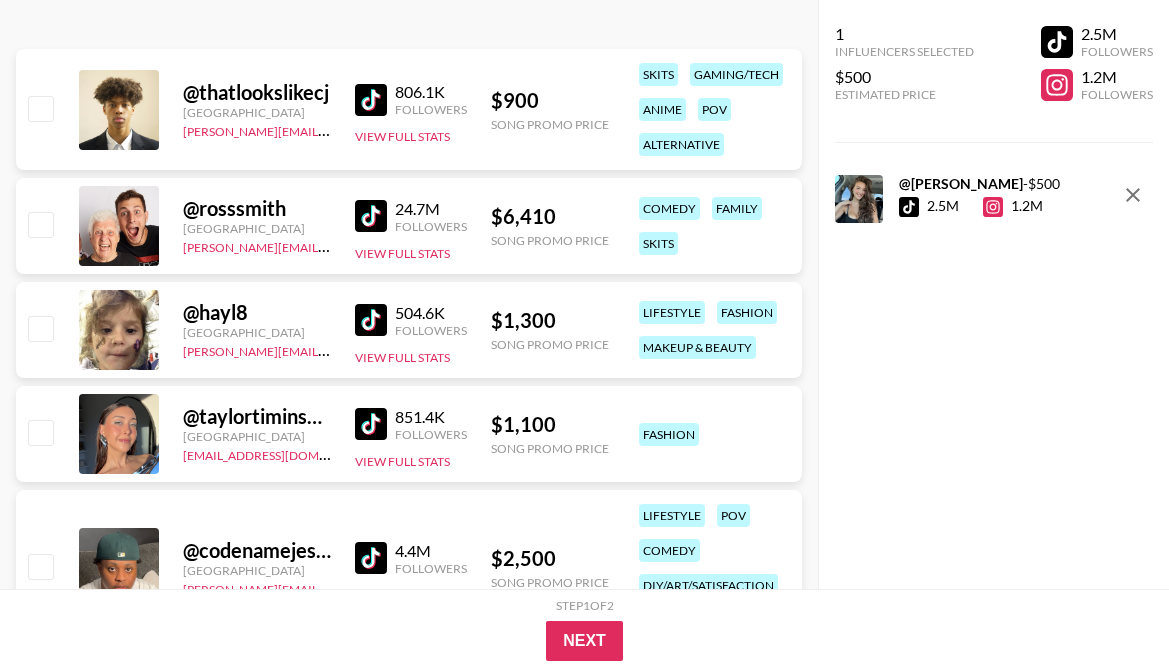 click at bounding box center [371, 320] 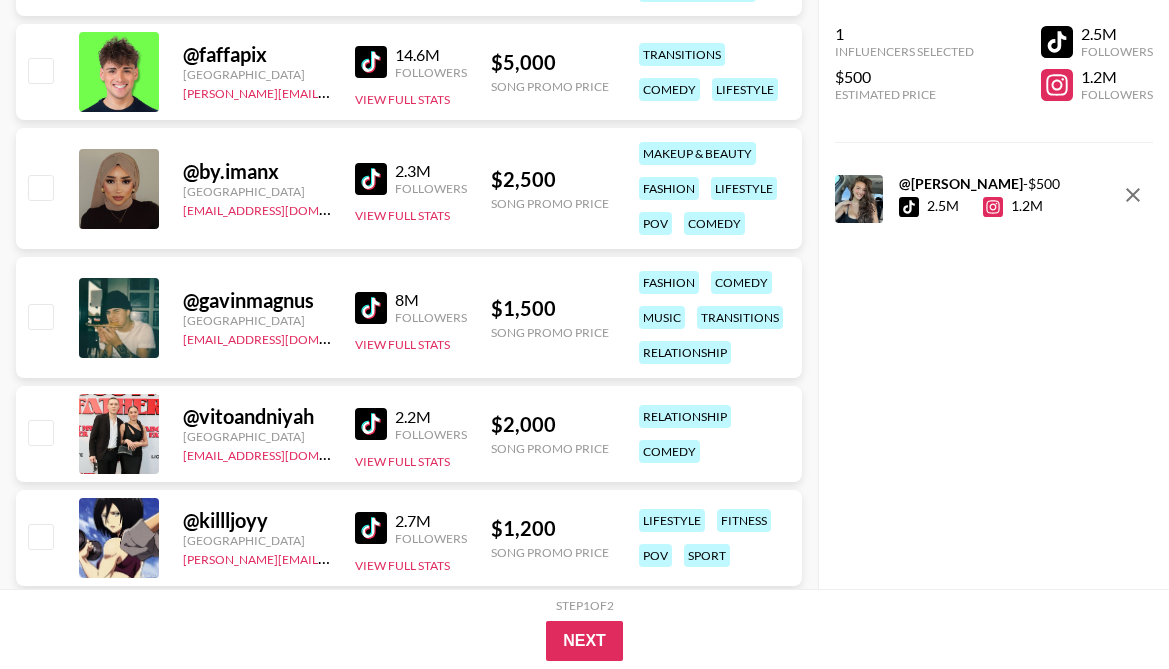 scroll, scrollTop: 2536, scrollLeft: 0, axis: vertical 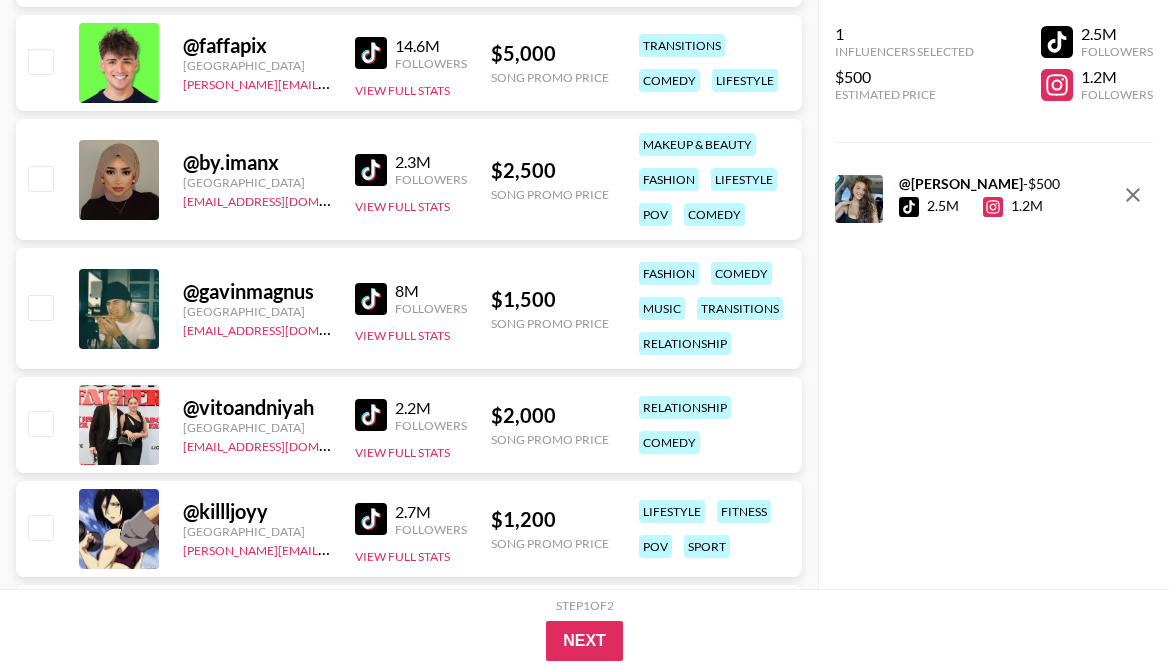 click at bounding box center (371, 299) 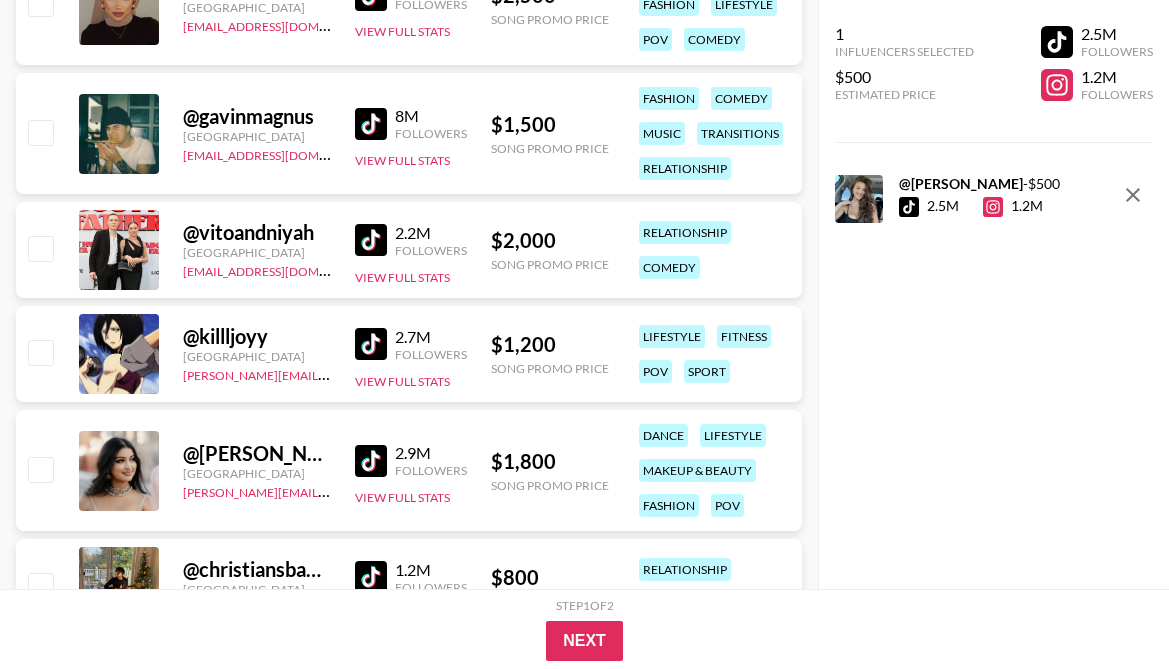 scroll, scrollTop: 2890, scrollLeft: 0, axis: vertical 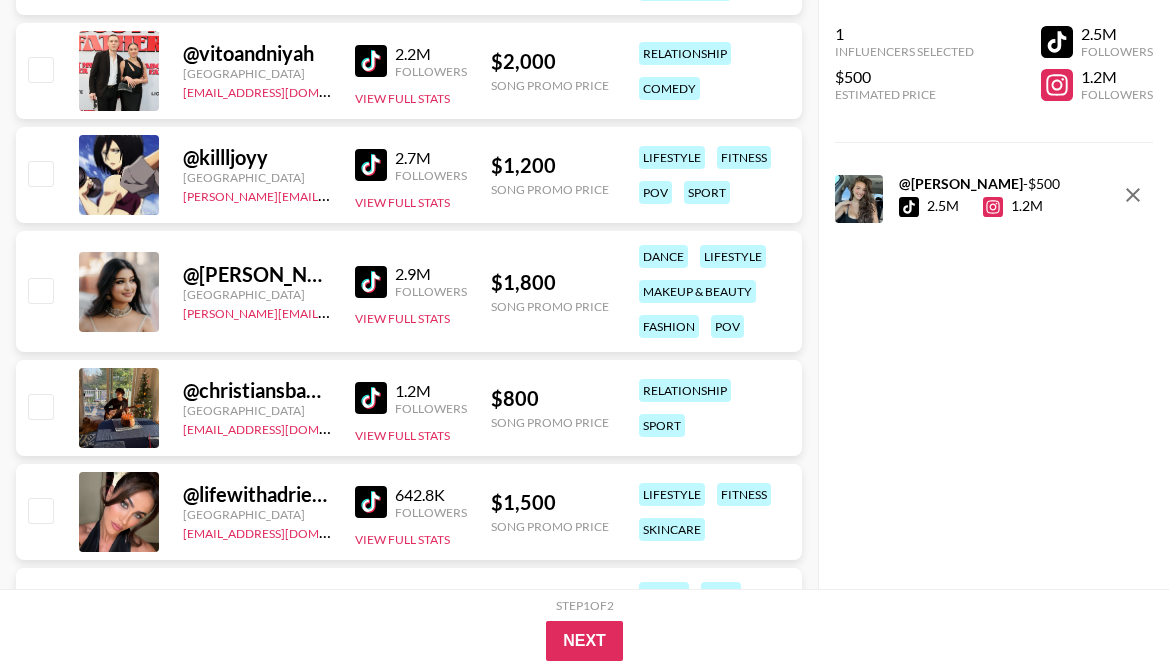 click at bounding box center (371, 398) 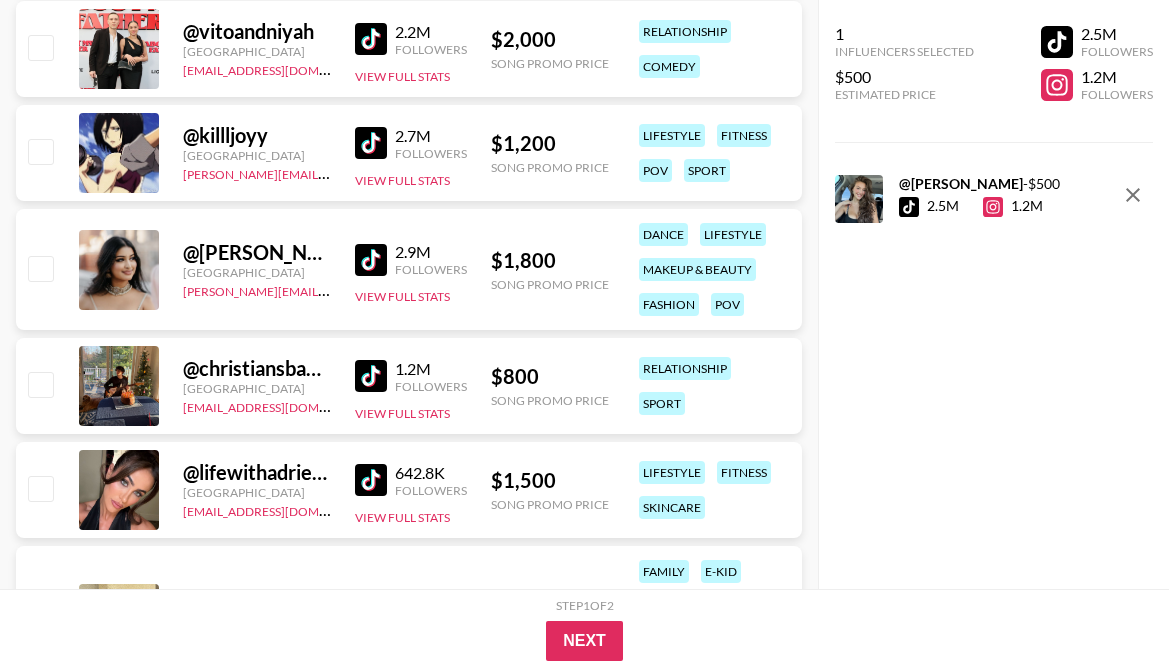 scroll, scrollTop: 3067, scrollLeft: 0, axis: vertical 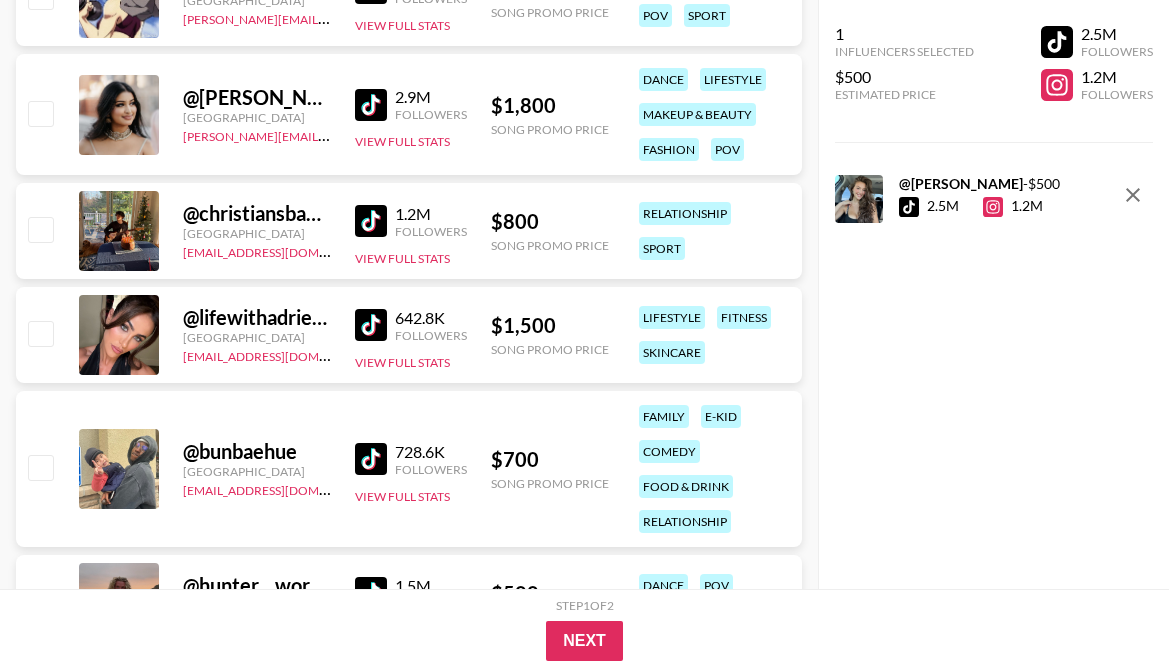 click at bounding box center (371, 459) 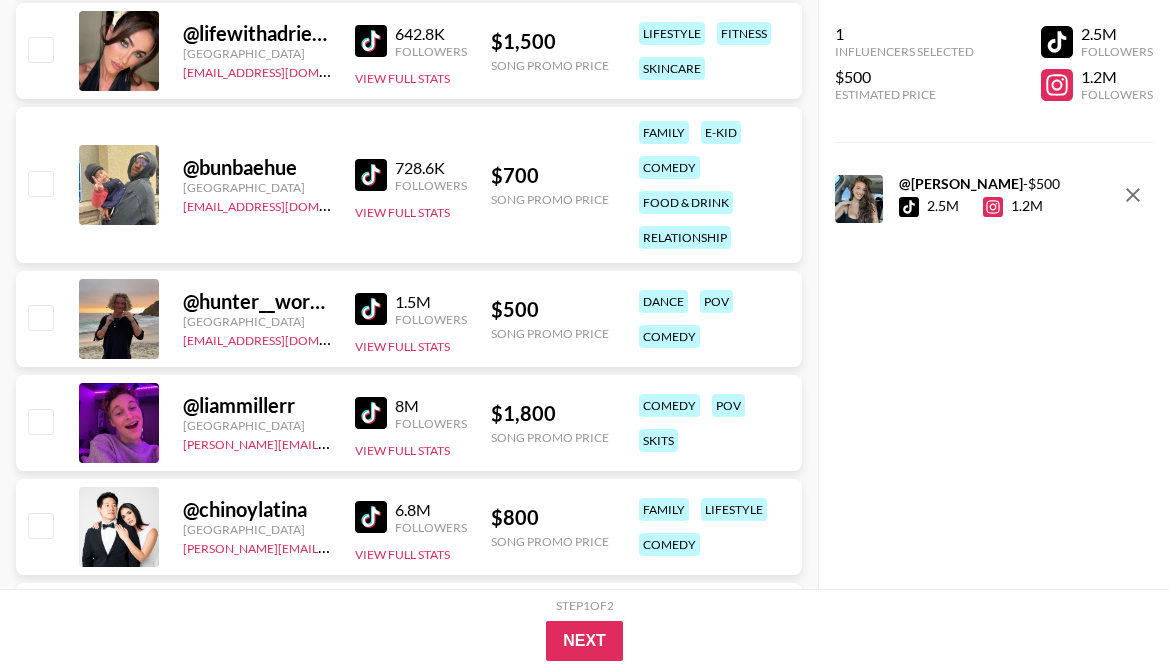 scroll, scrollTop: 3456, scrollLeft: 0, axis: vertical 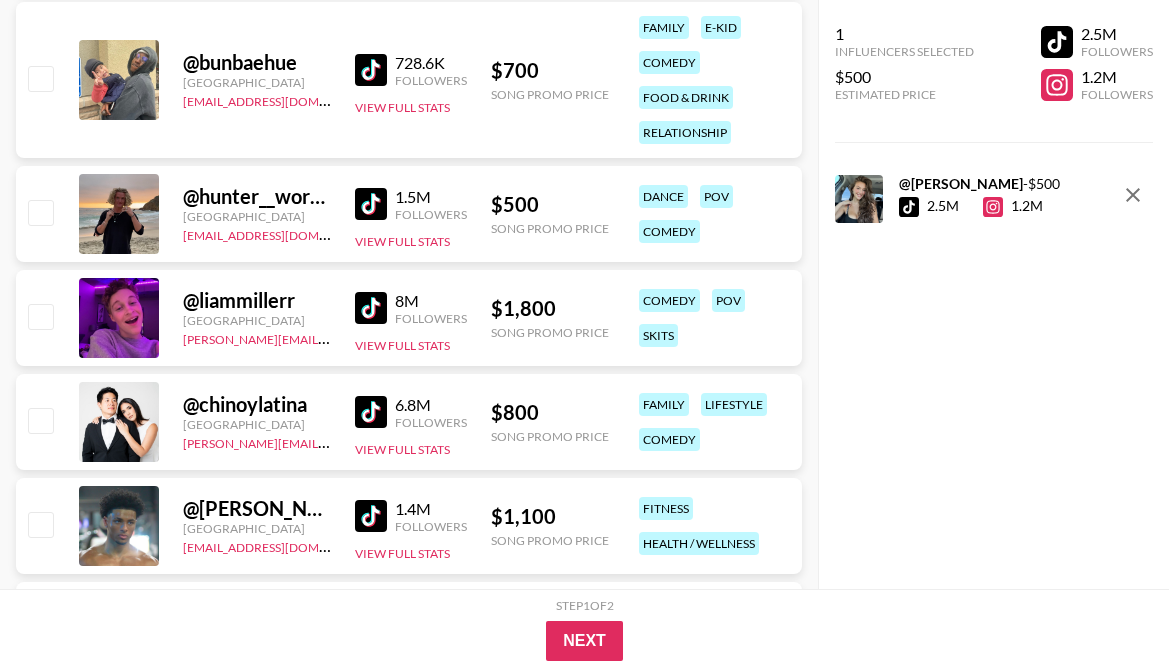 click at bounding box center (371, 412) 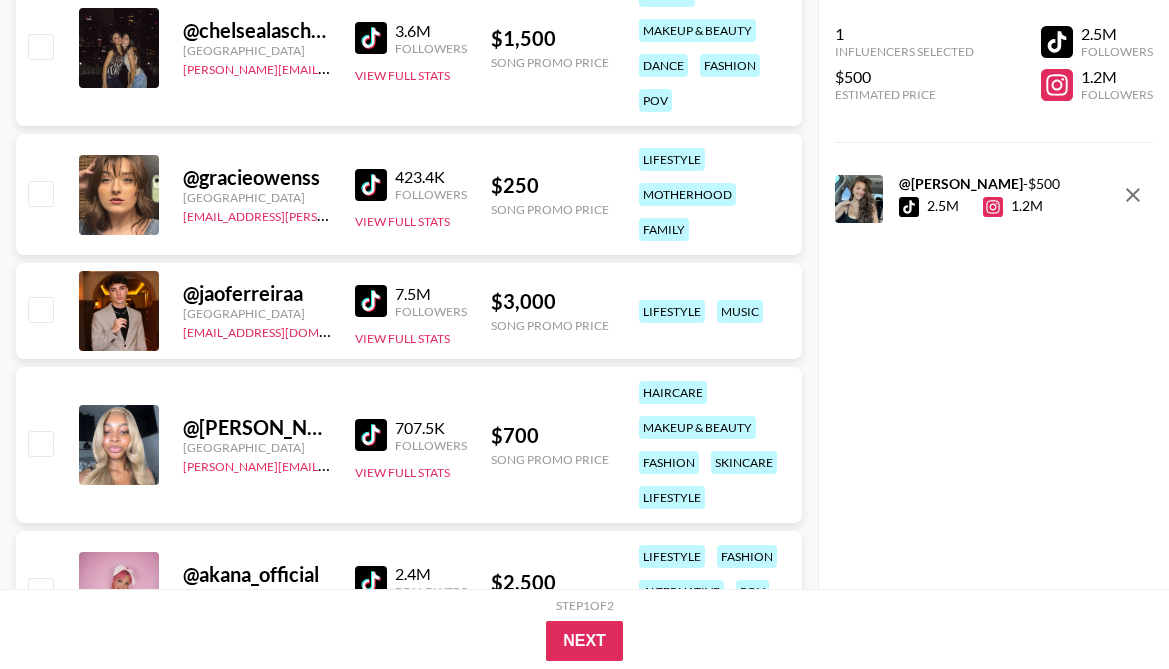 scroll, scrollTop: 4178, scrollLeft: 0, axis: vertical 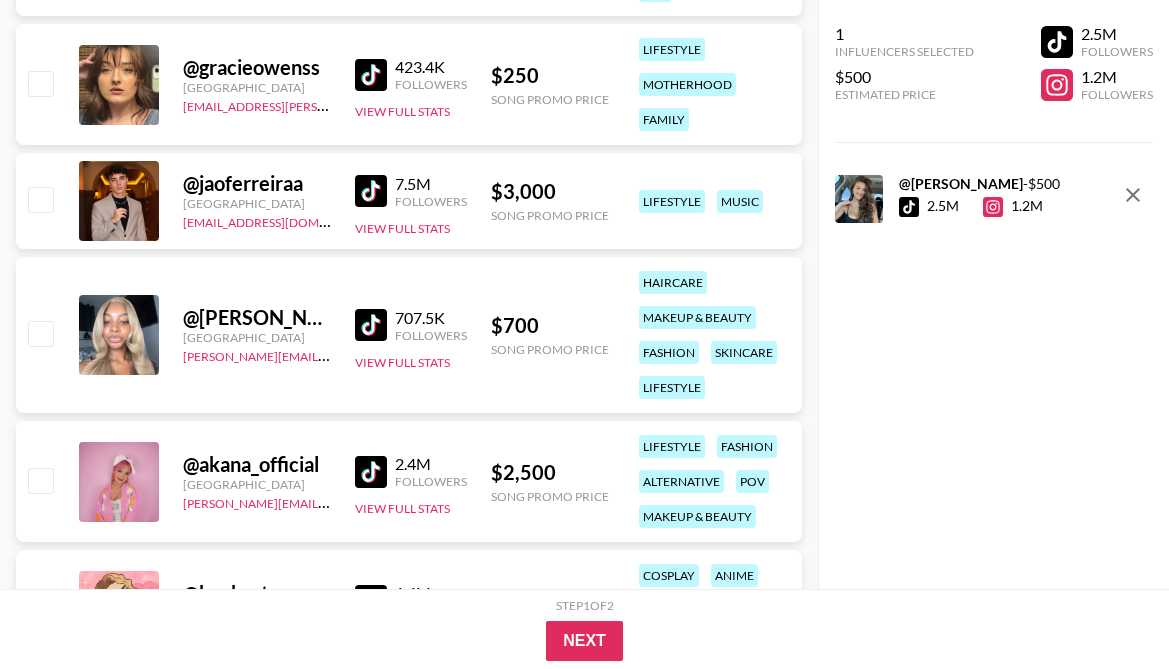 click at bounding box center (371, 325) 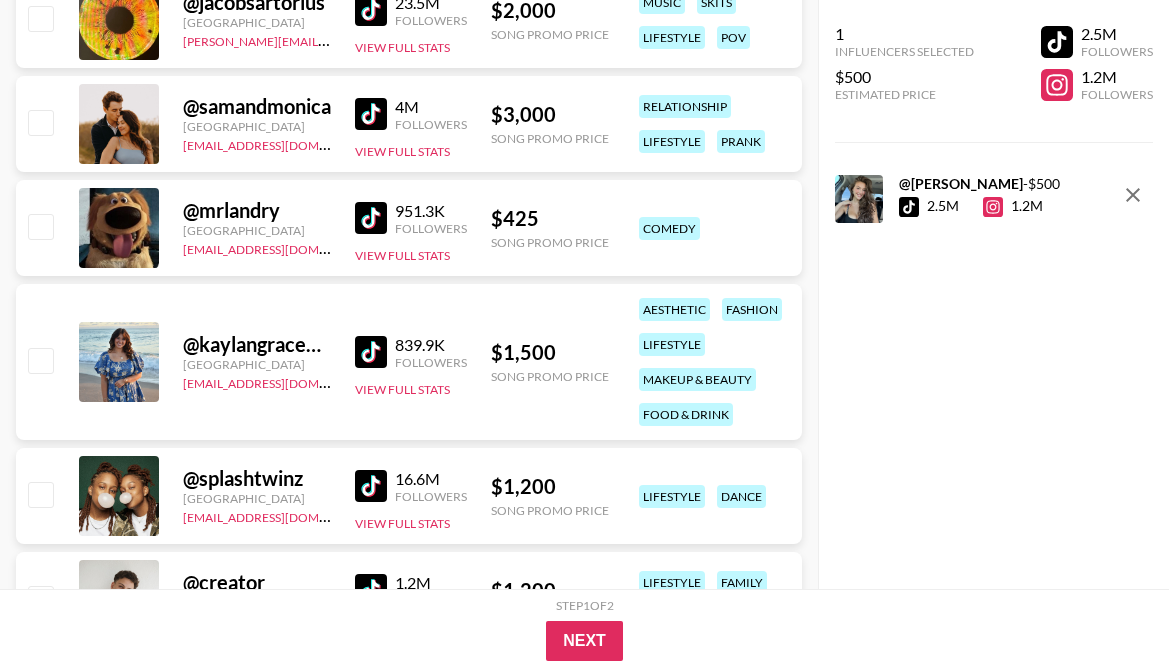 scroll, scrollTop: 5521, scrollLeft: 0, axis: vertical 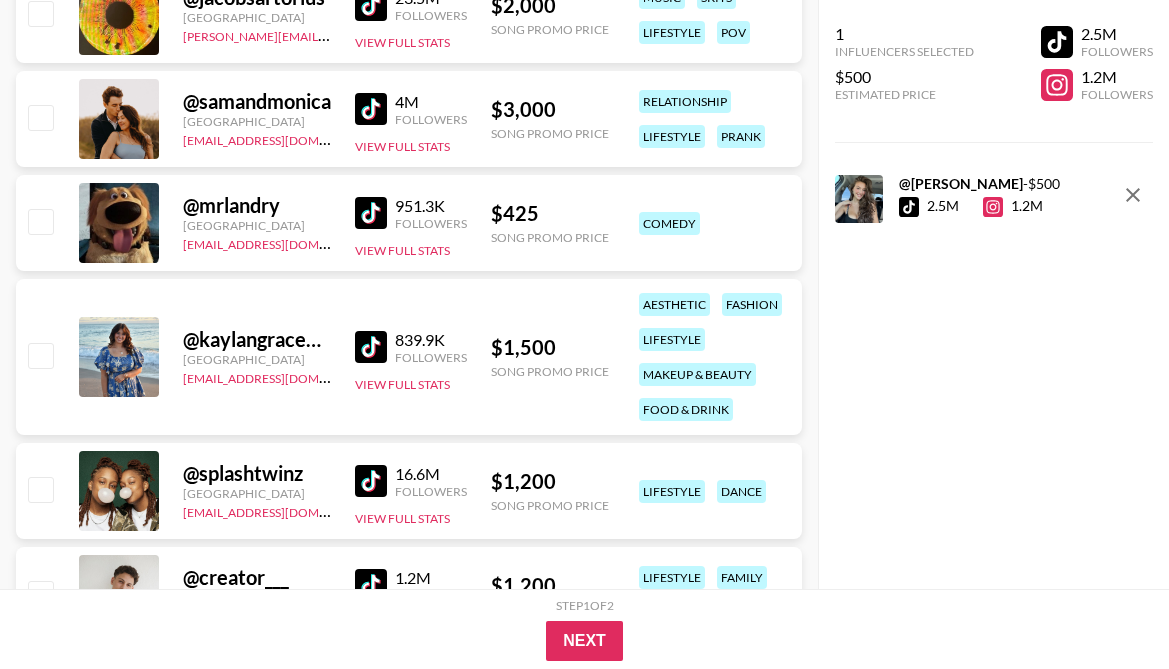 click at bounding box center (371, 213) 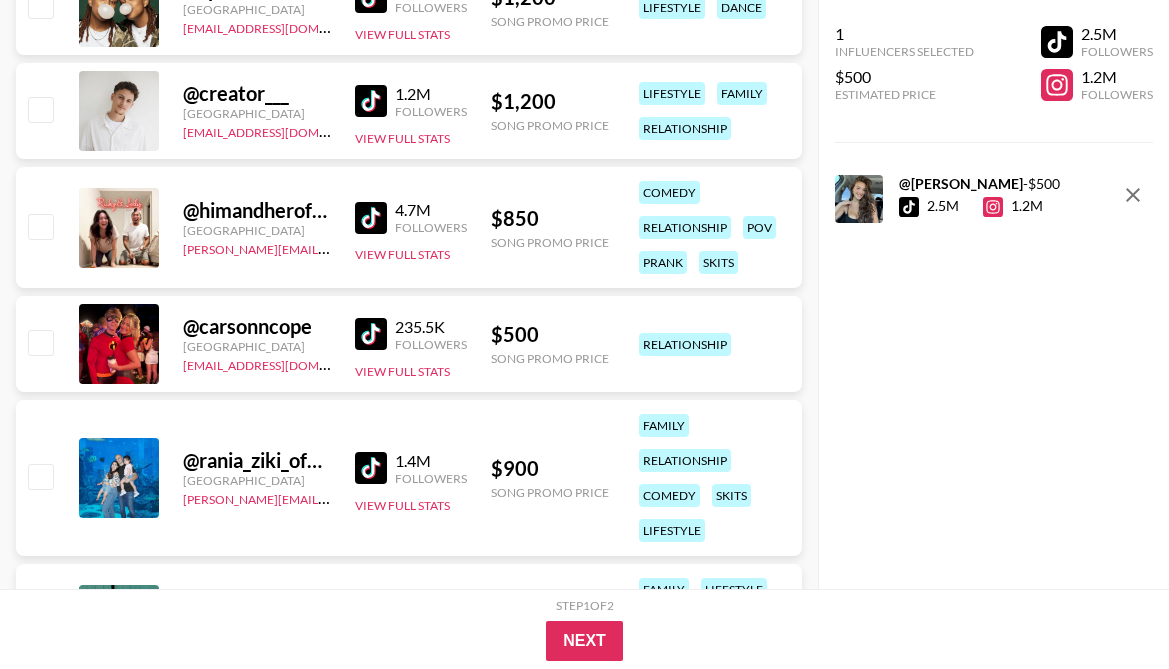 scroll, scrollTop: 6068, scrollLeft: 0, axis: vertical 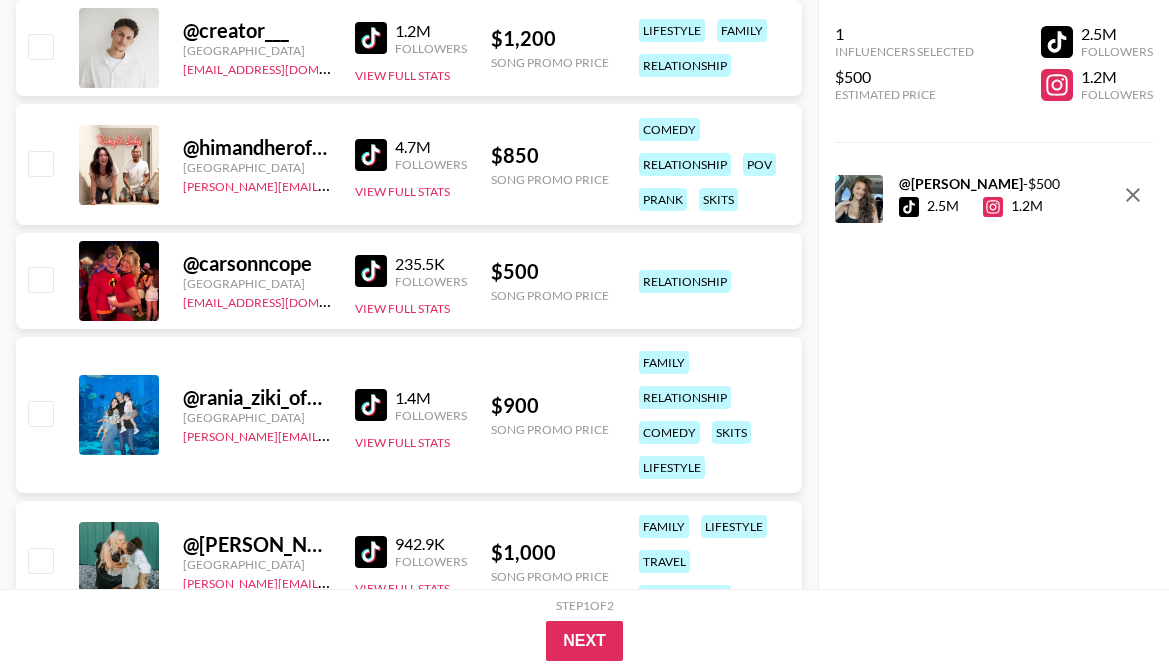 click at bounding box center [371, 271] 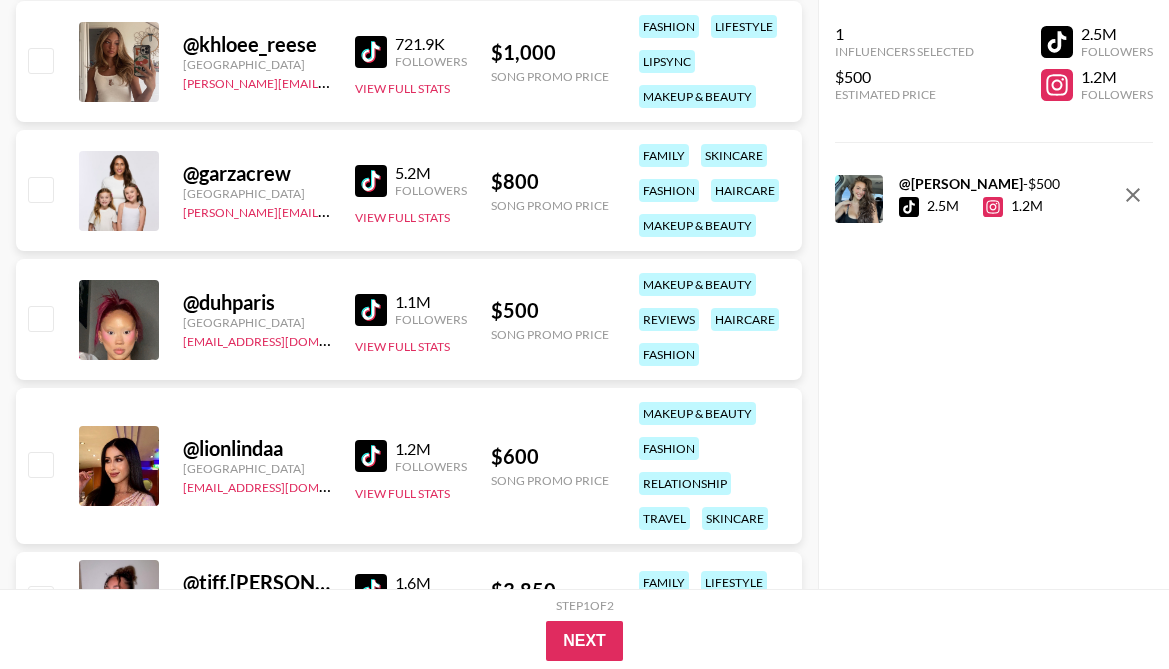 scroll, scrollTop: 7269, scrollLeft: 0, axis: vertical 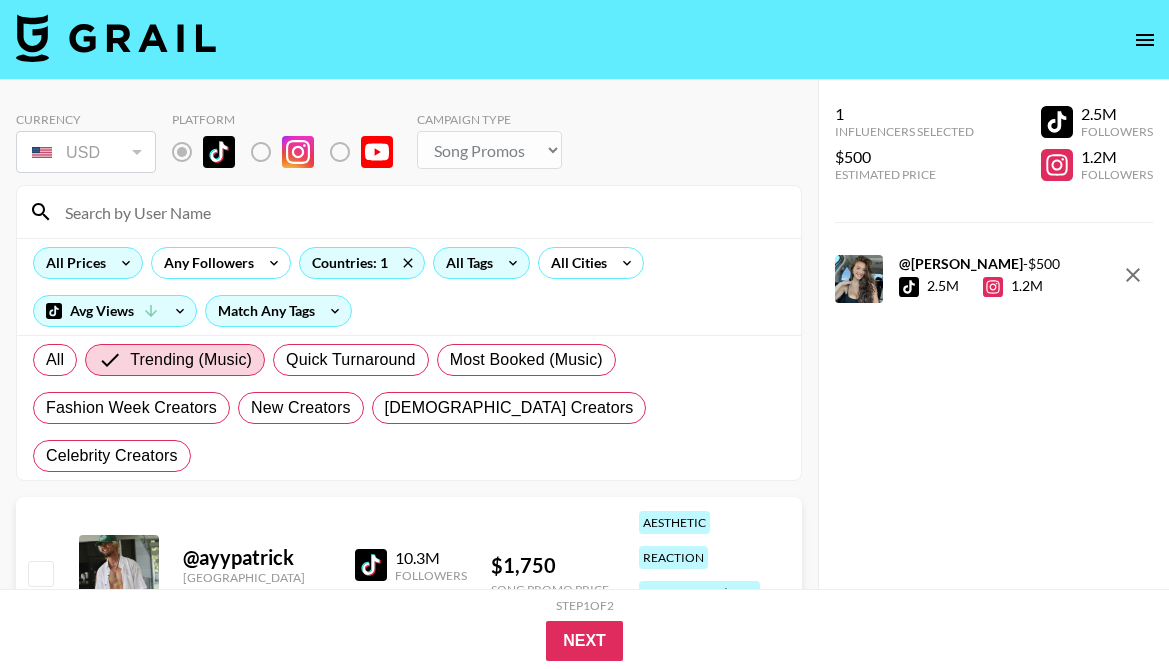 click on "All Tags" at bounding box center [465, 263] 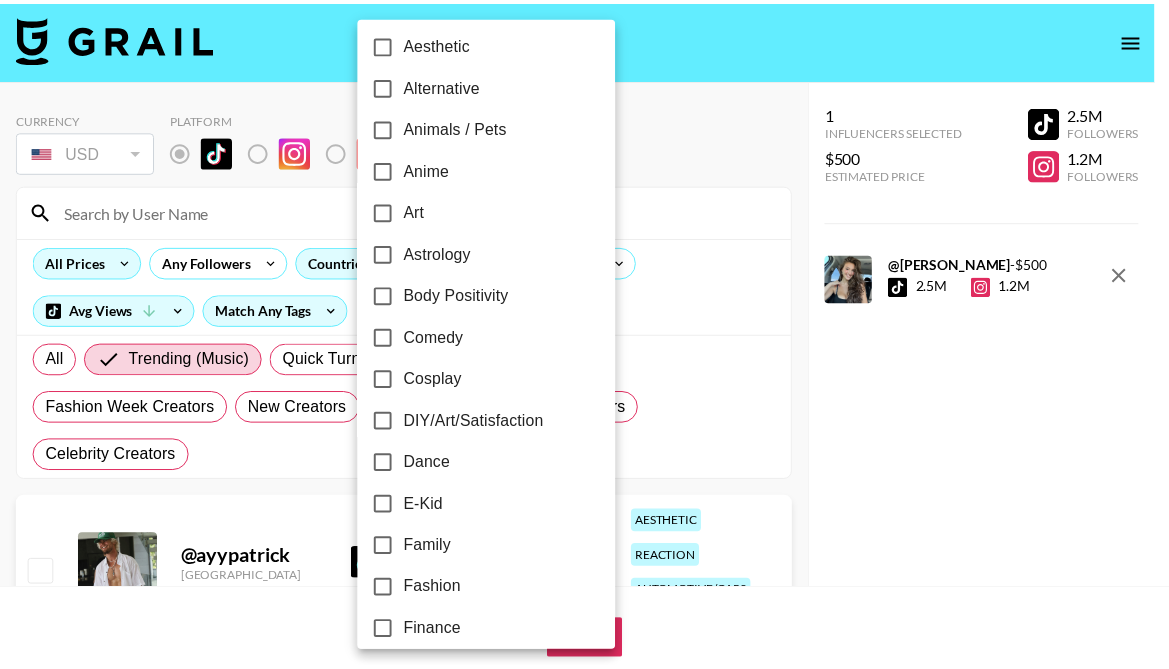 scroll, scrollTop: 184, scrollLeft: 0, axis: vertical 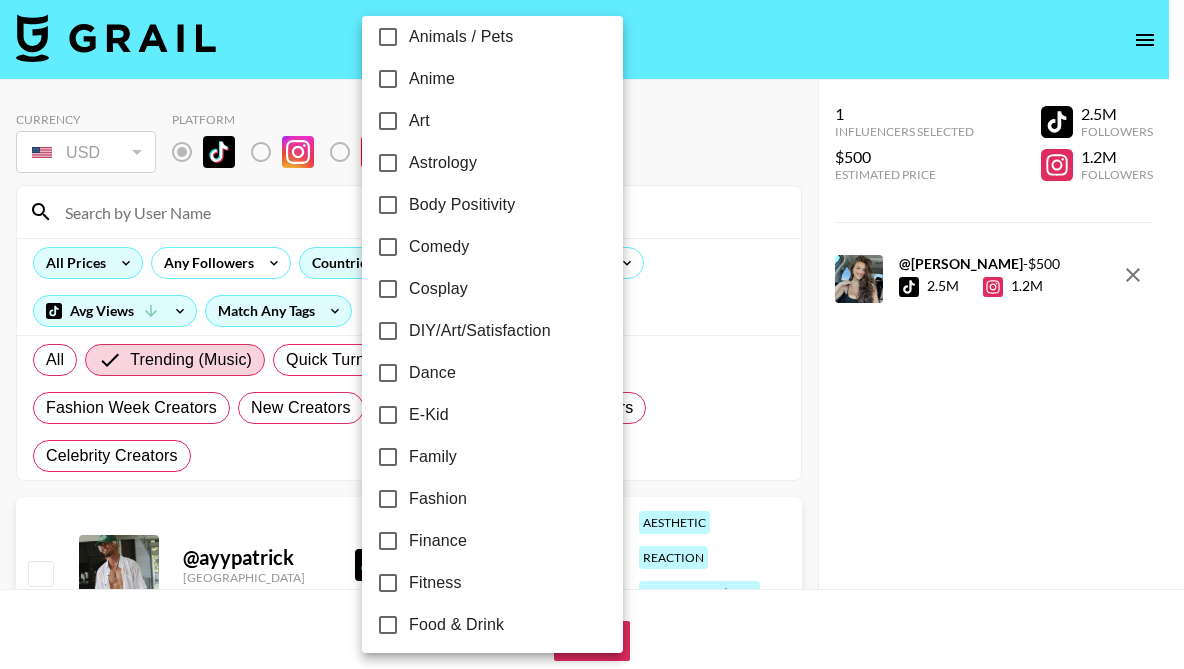 click on "Comedy" at bounding box center [439, 247] 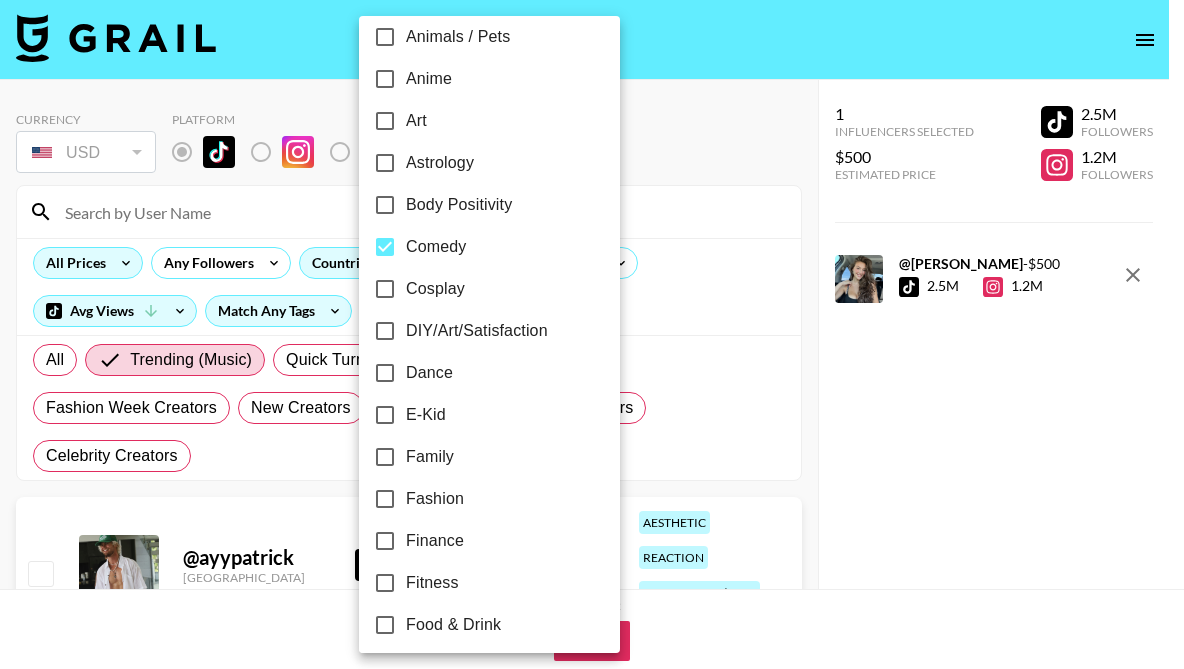 click at bounding box center (592, 334) 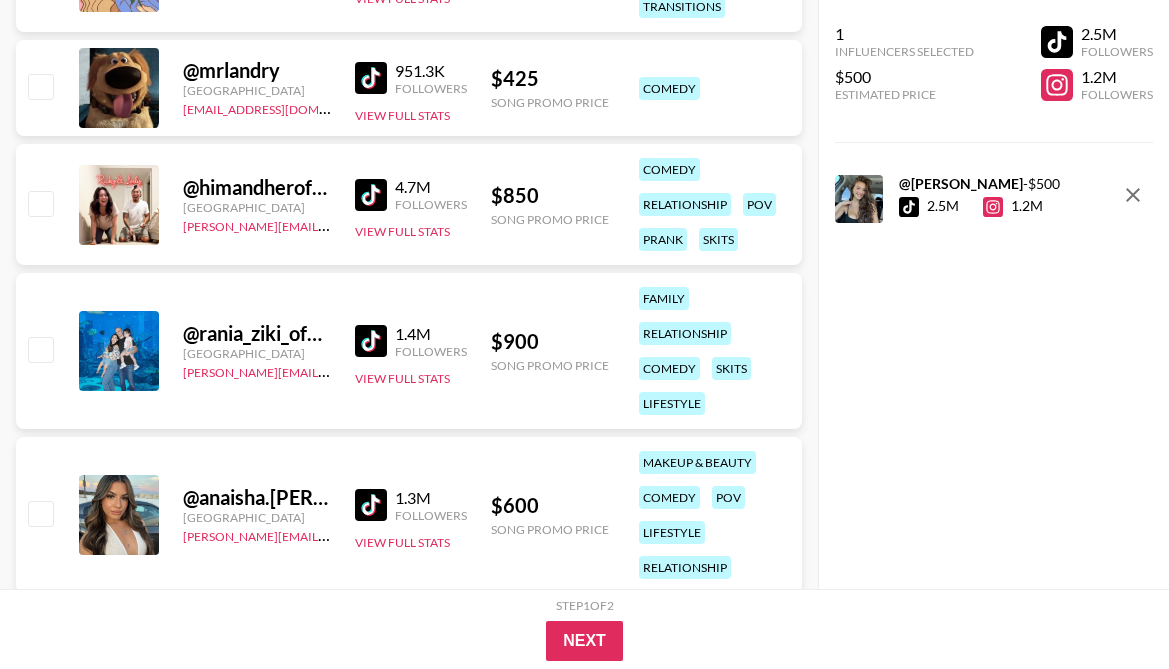 scroll, scrollTop: 2603, scrollLeft: 0, axis: vertical 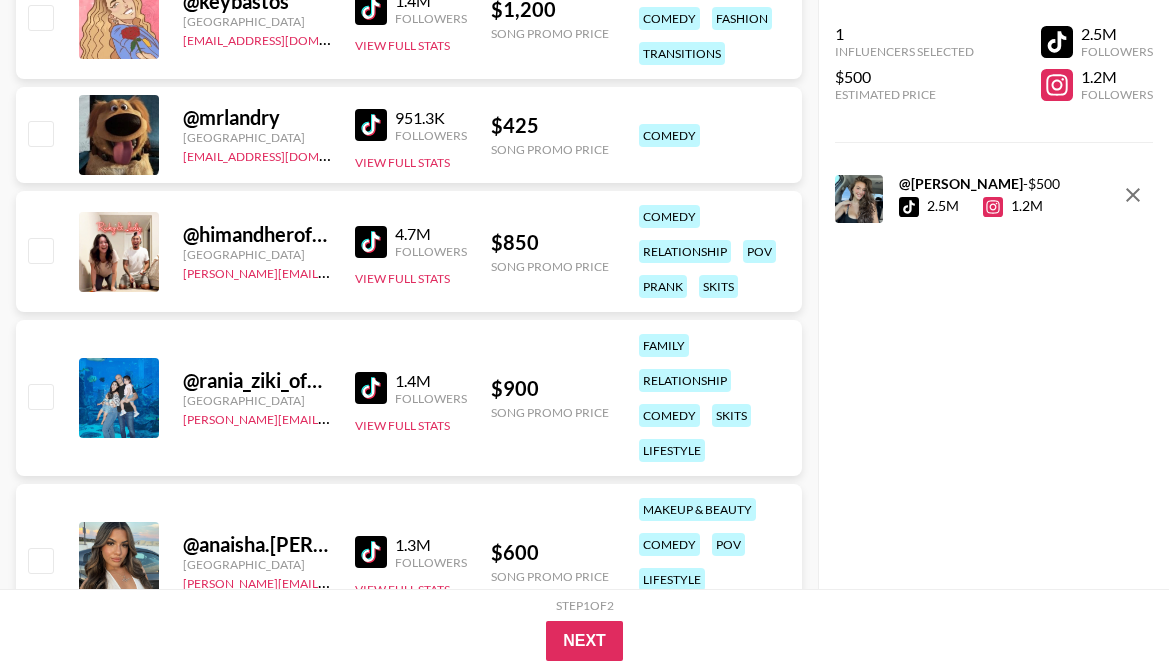 click at bounding box center [371, 388] 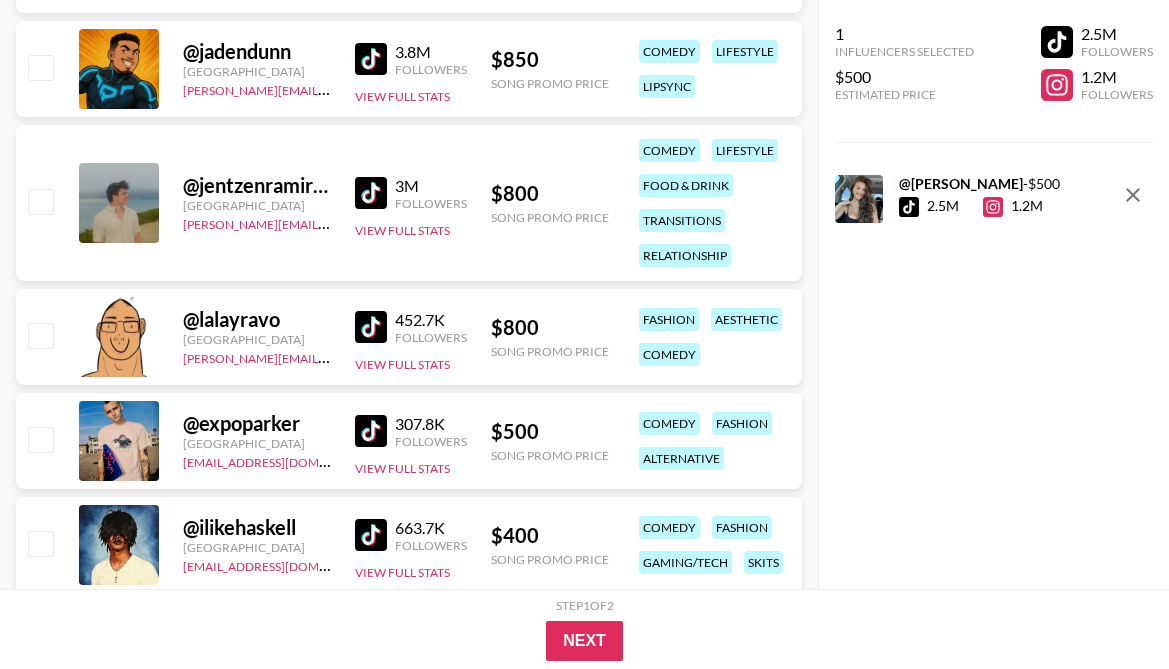 scroll, scrollTop: 3550, scrollLeft: 0, axis: vertical 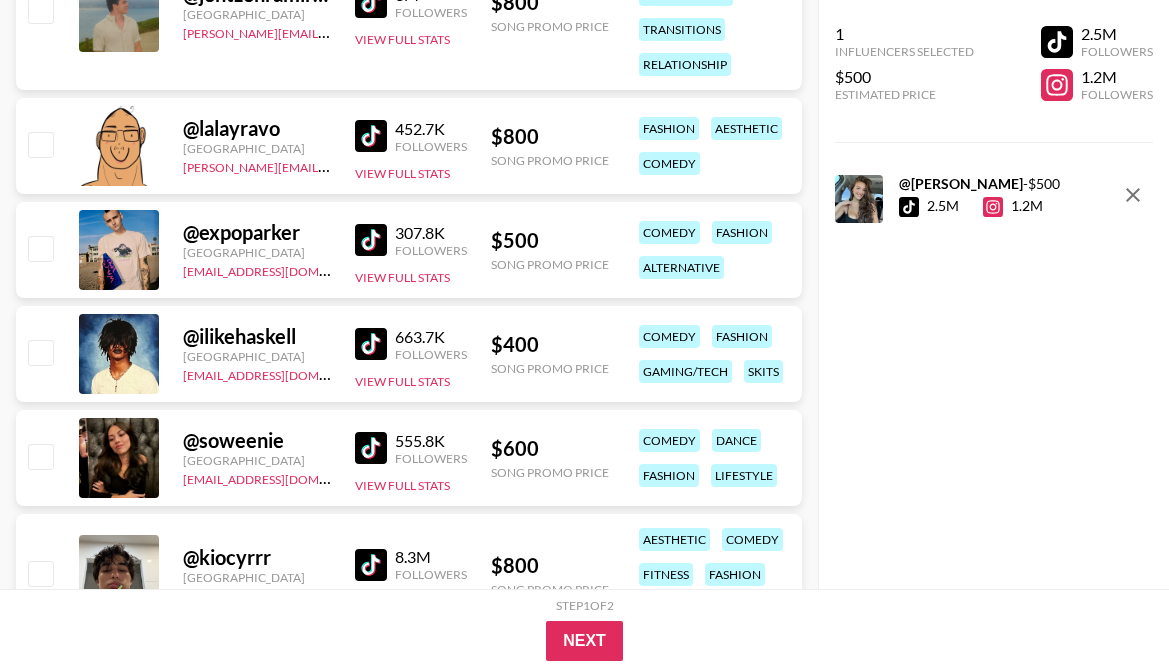 click at bounding box center (371, 344) 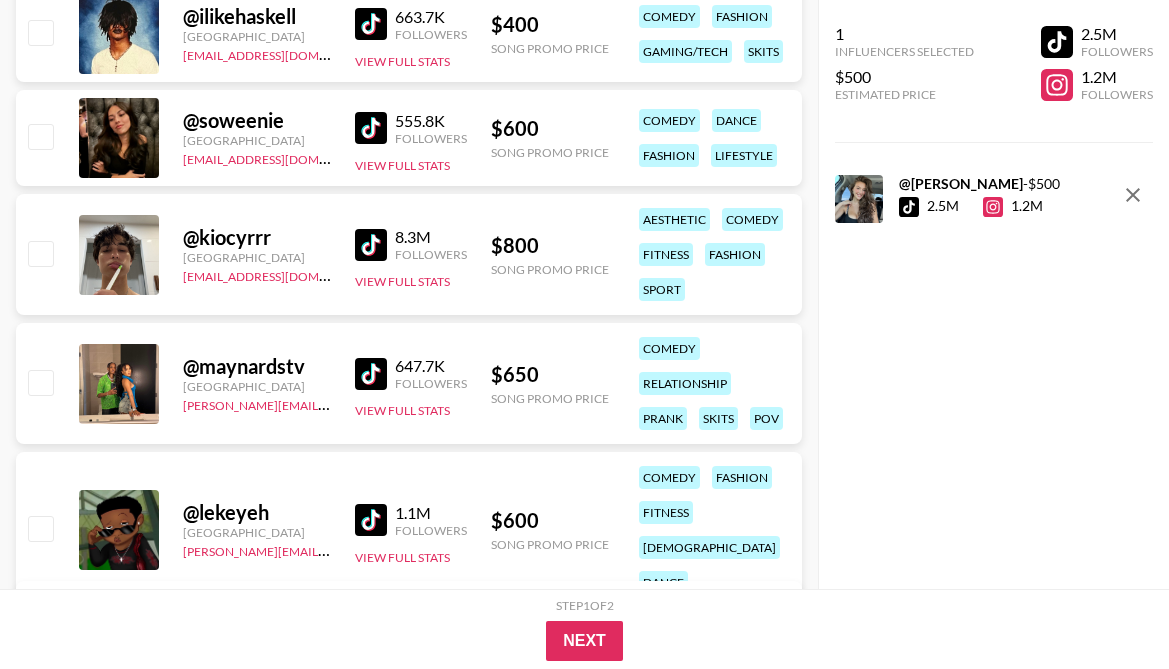 scroll, scrollTop: 3946, scrollLeft: 0, axis: vertical 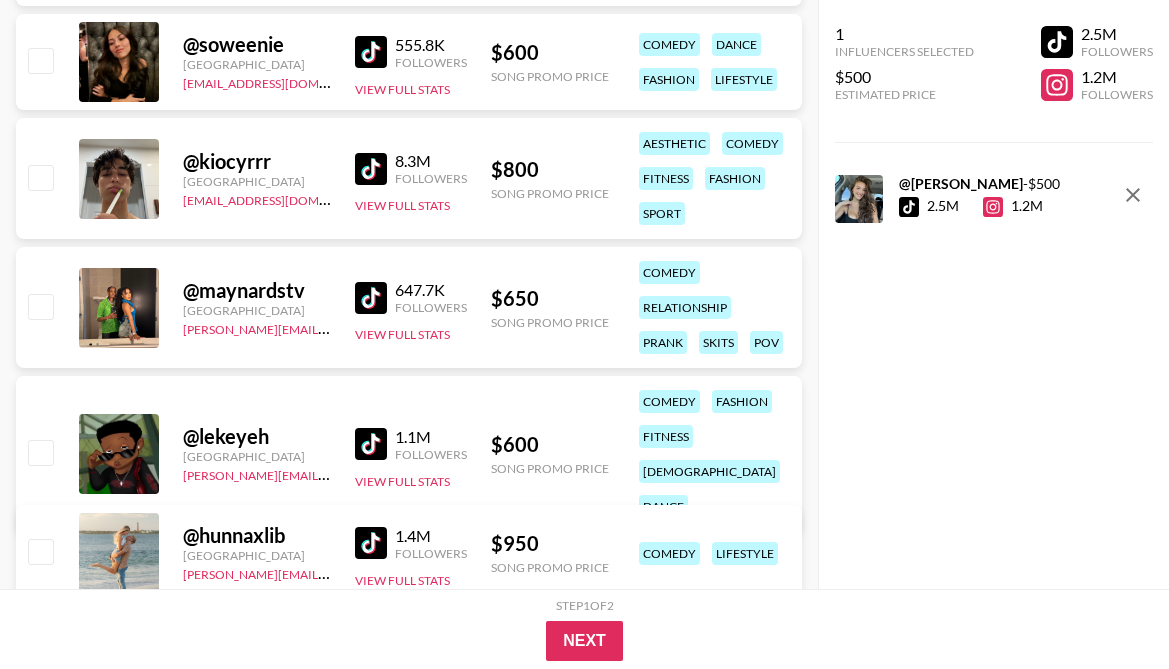 click at bounding box center [371, 298] 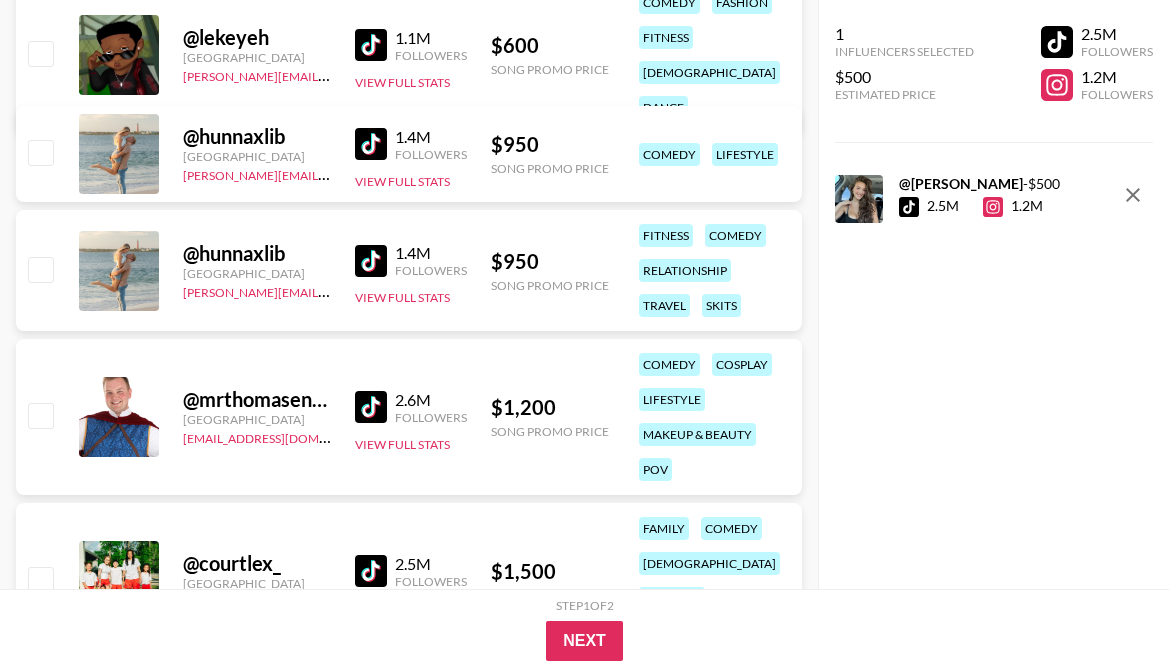 scroll, scrollTop: 4539, scrollLeft: 0, axis: vertical 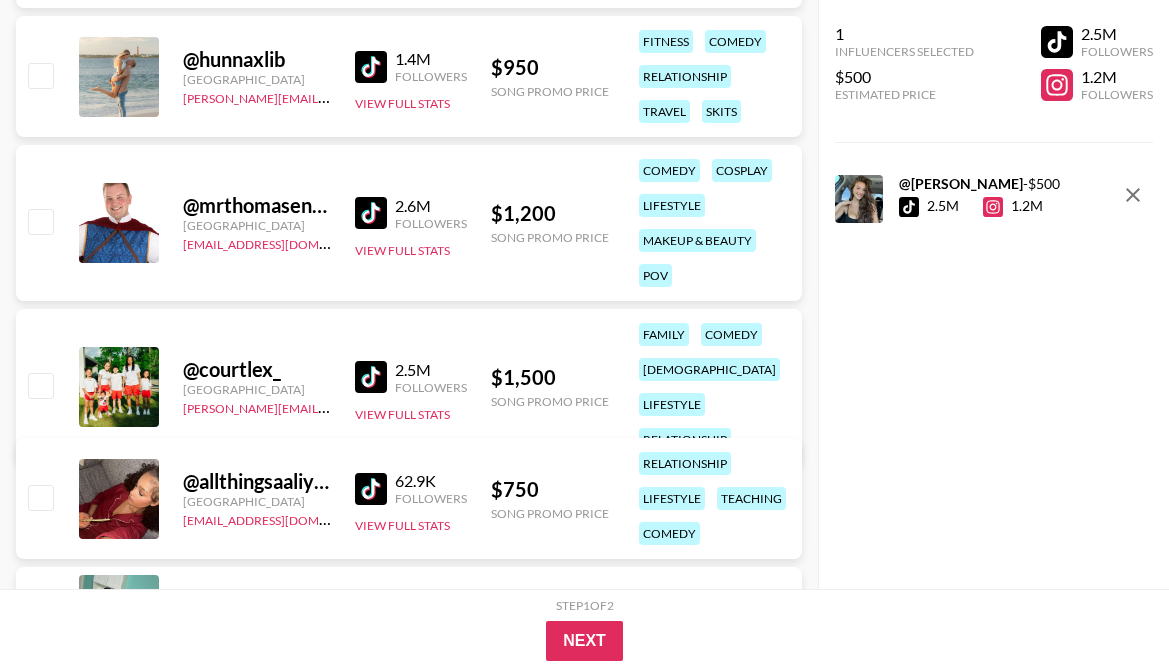 click at bounding box center [371, 377] 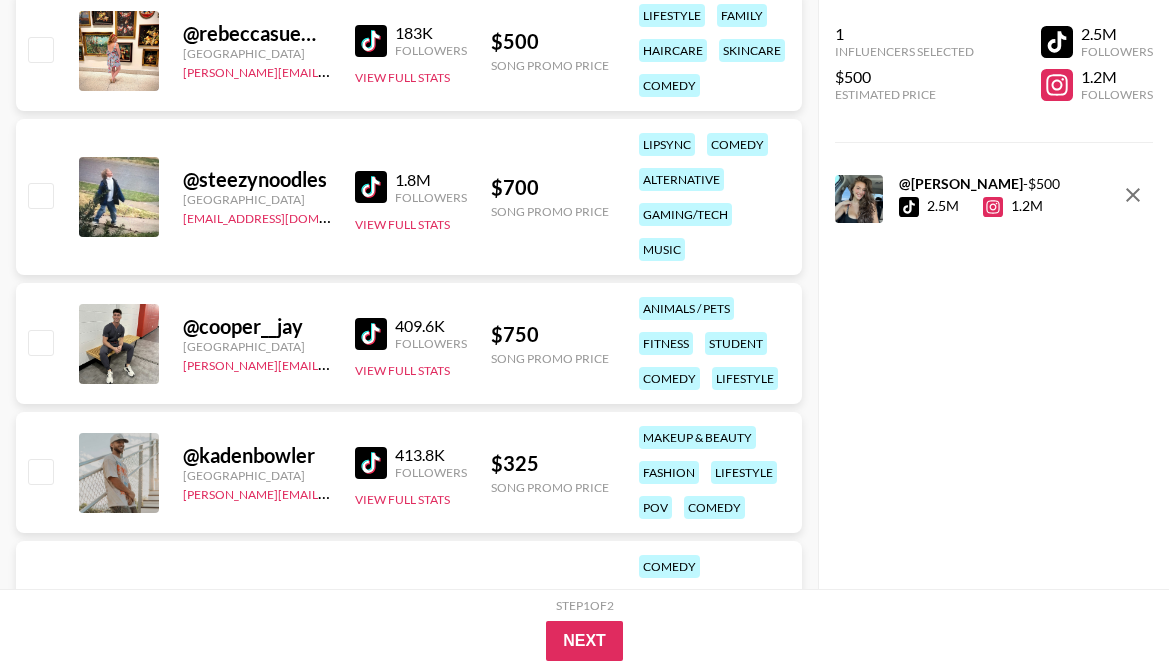 scroll, scrollTop: 7419, scrollLeft: 0, axis: vertical 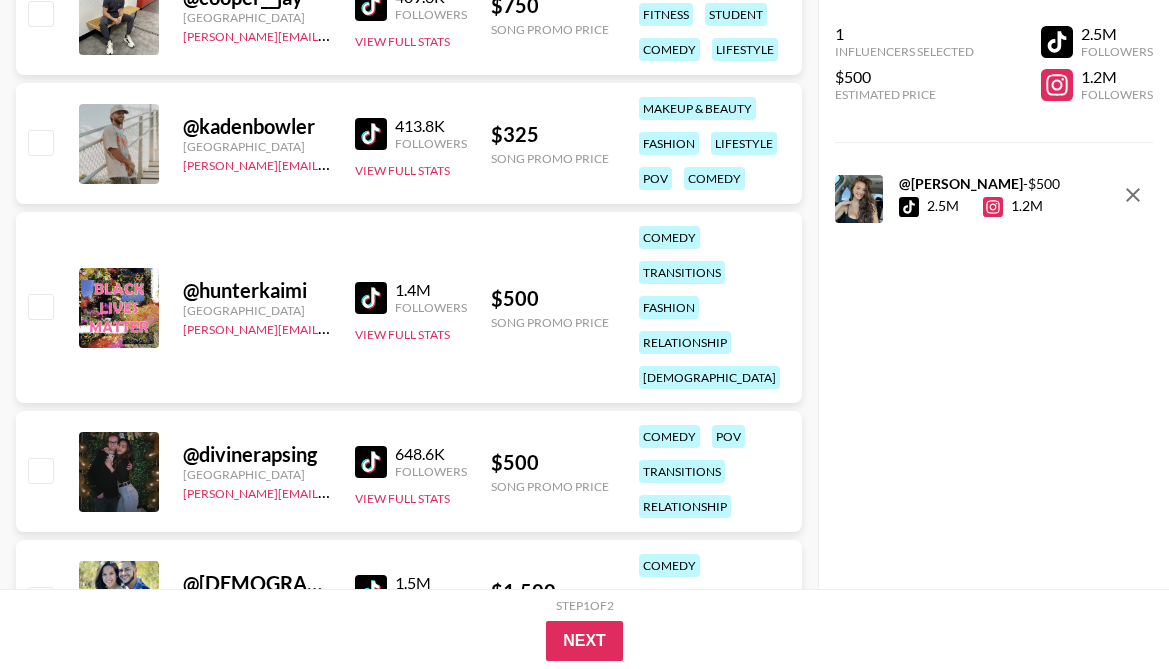 click at bounding box center [371, 134] 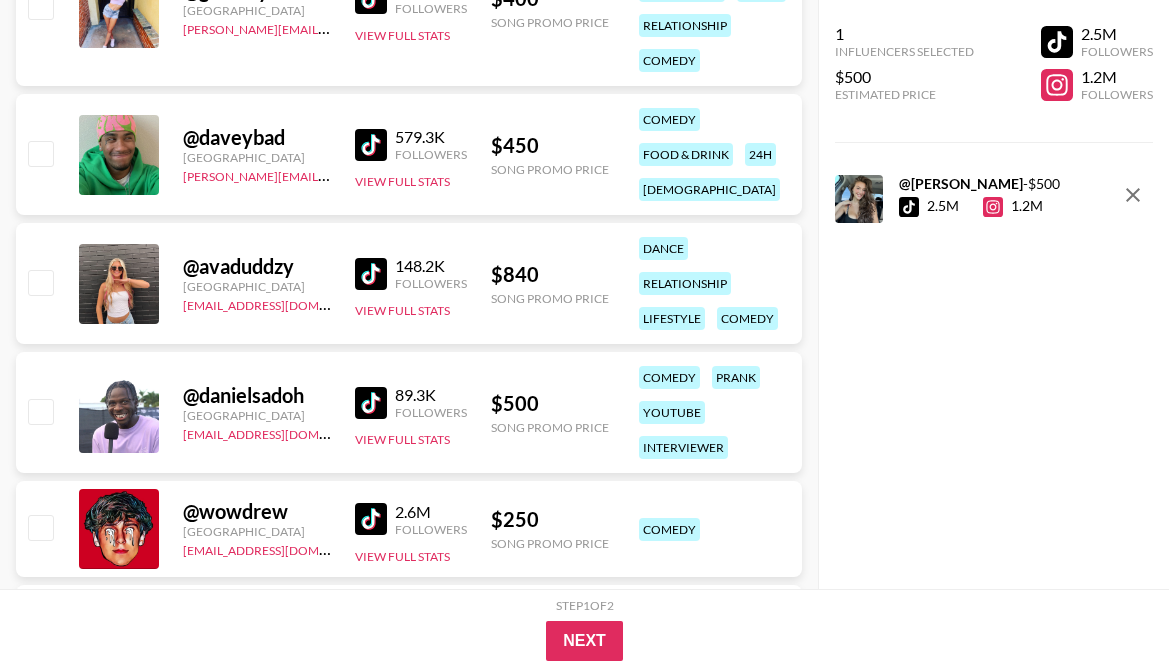 scroll, scrollTop: 8807, scrollLeft: 0, axis: vertical 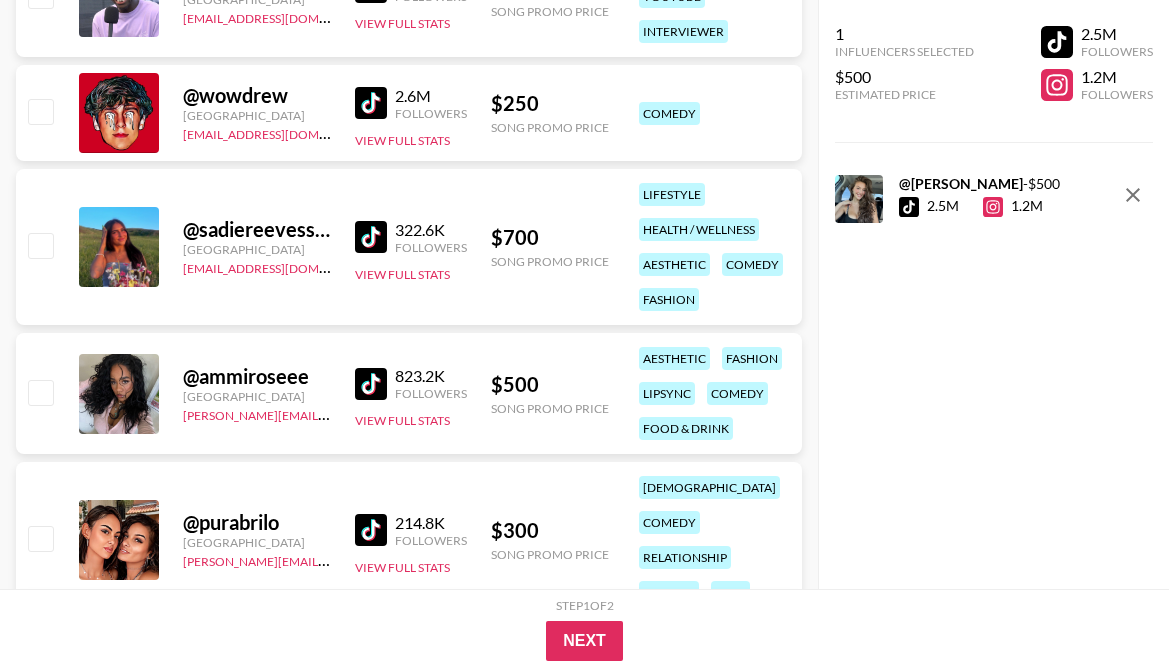 click at bounding box center (371, 103) 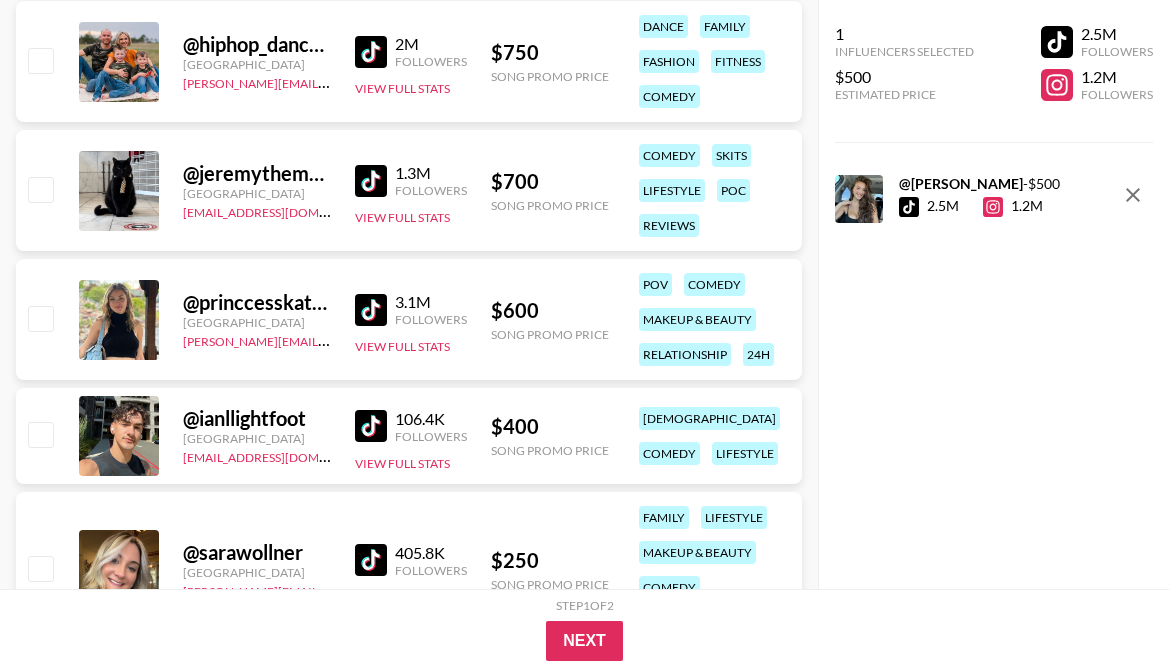 scroll, scrollTop: 11492, scrollLeft: 0, axis: vertical 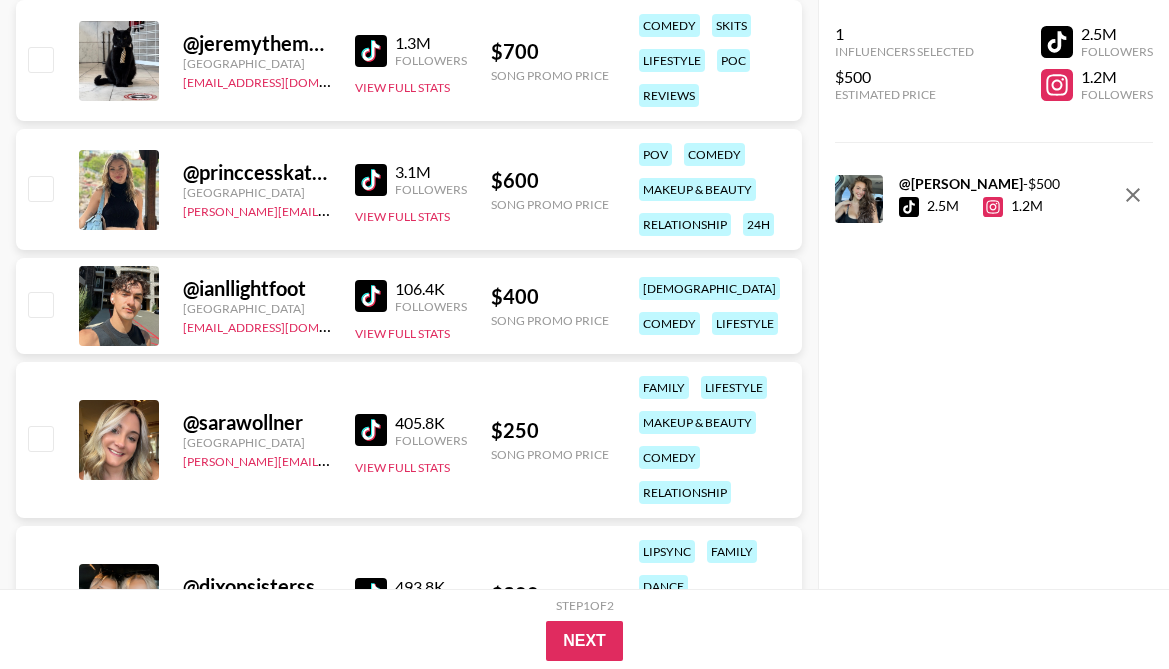 click at bounding box center (371, 296) 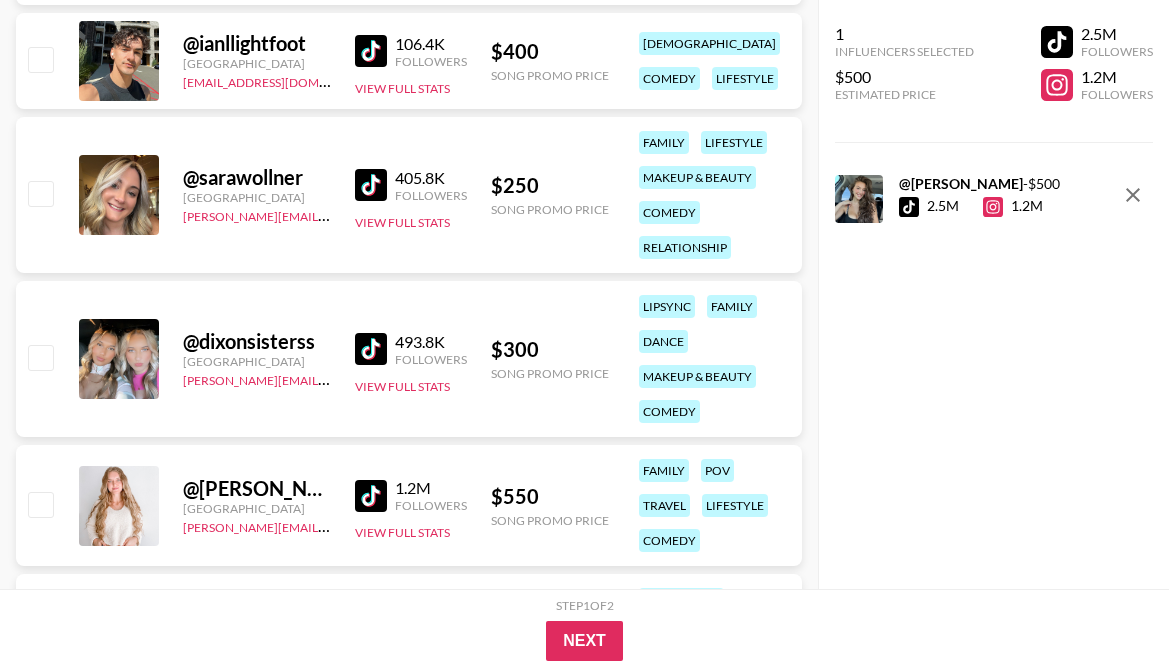 scroll, scrollTop: 11851, scrollLeft: 0, axis: vertical 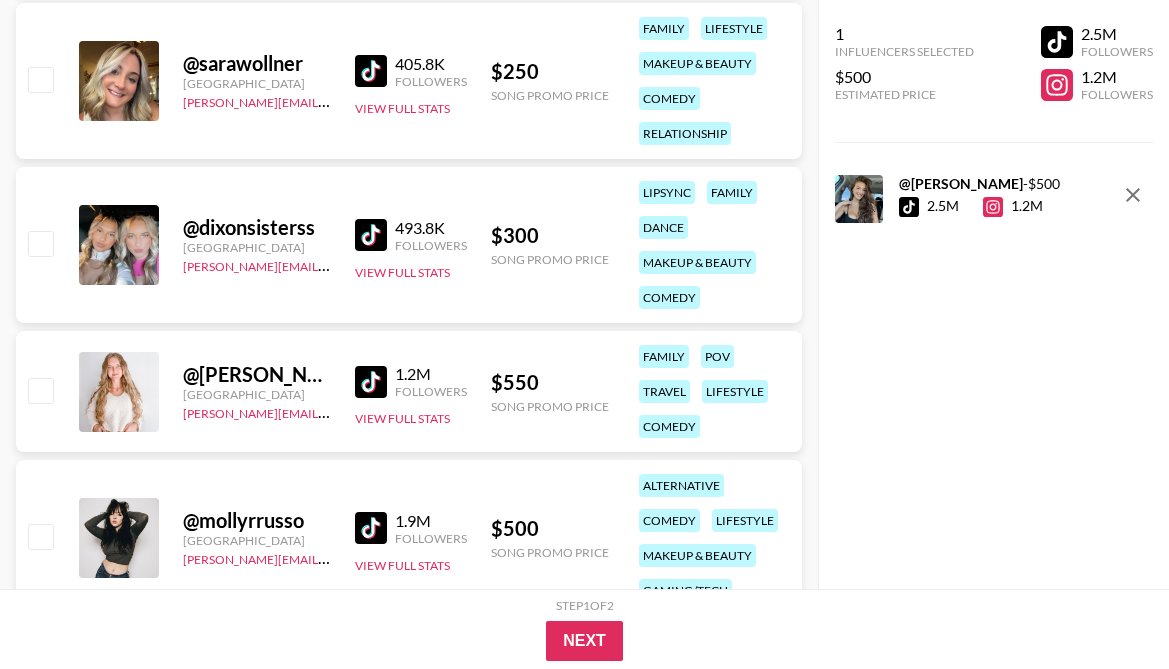 click at bounding box center (371, 382) 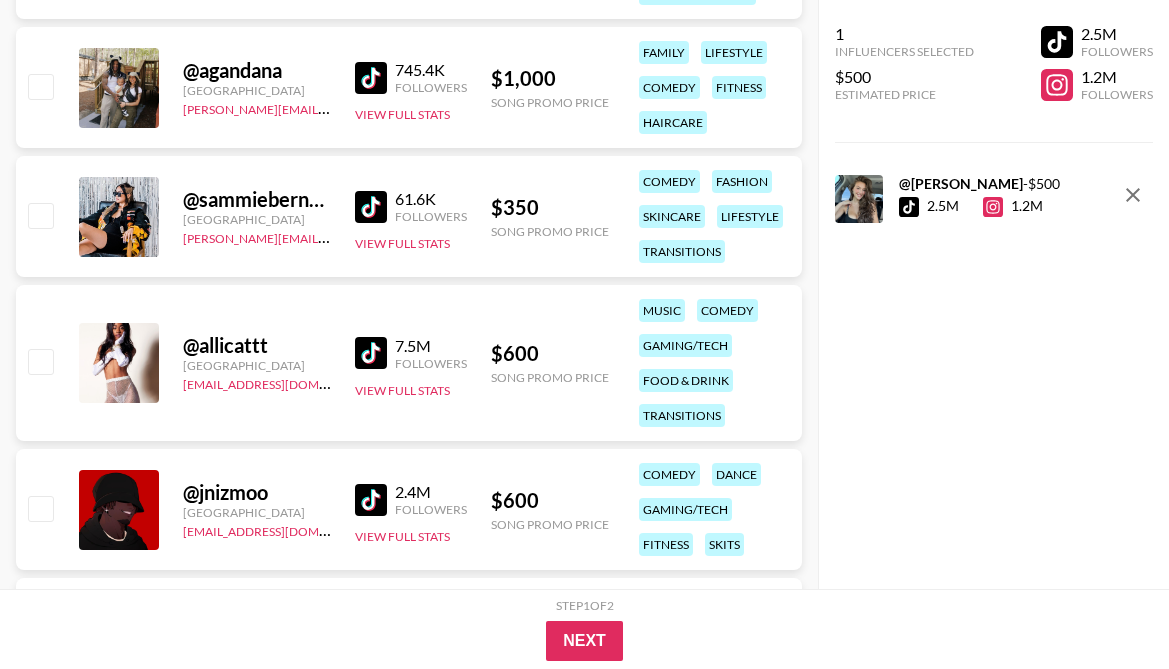 scroll, scrollTop: 13549, scrollLeft: 0, axis: vertical 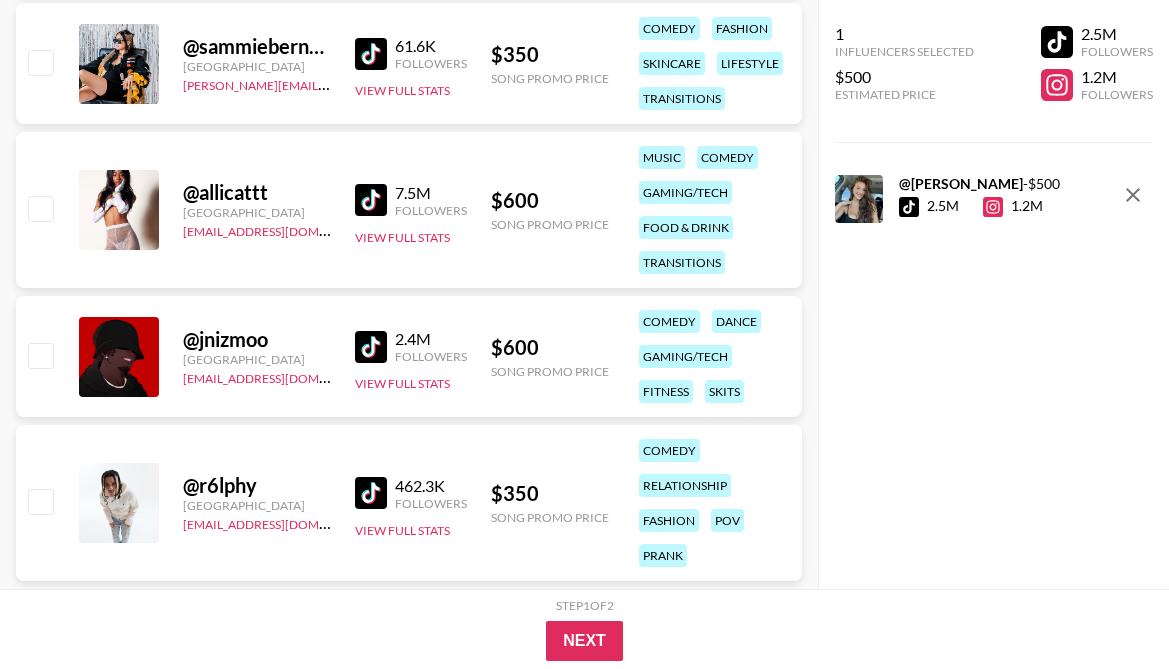 click at bounding box center (371, 493) 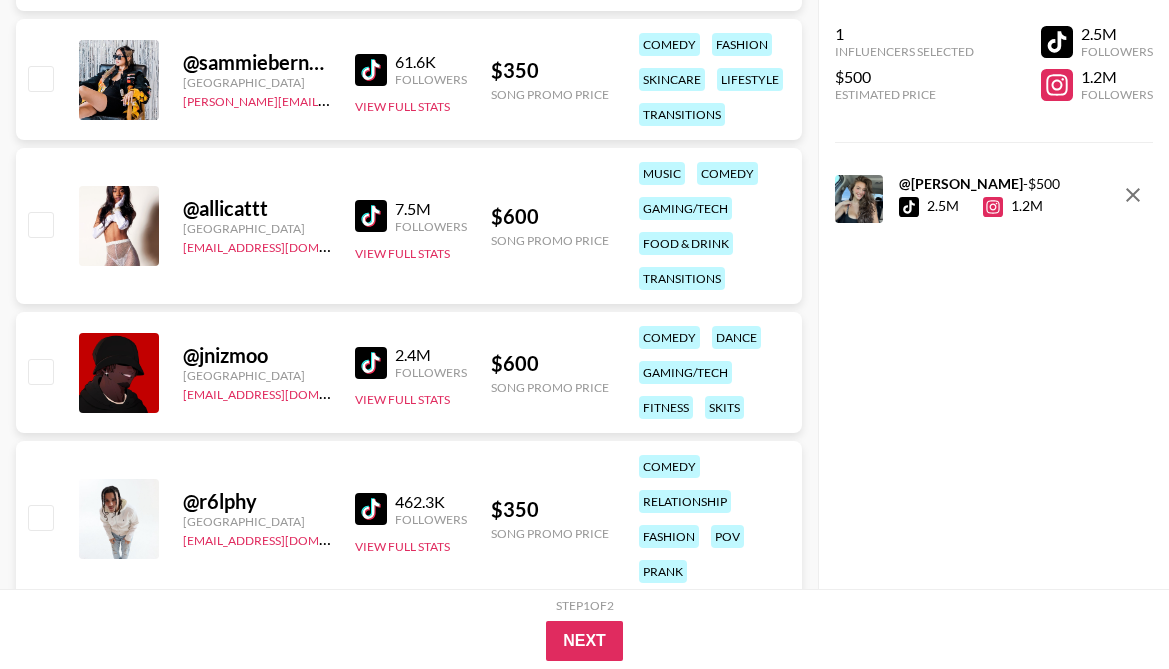 scroll, scrollTop: 13531, scrollLeft: 0, axis: vertical 